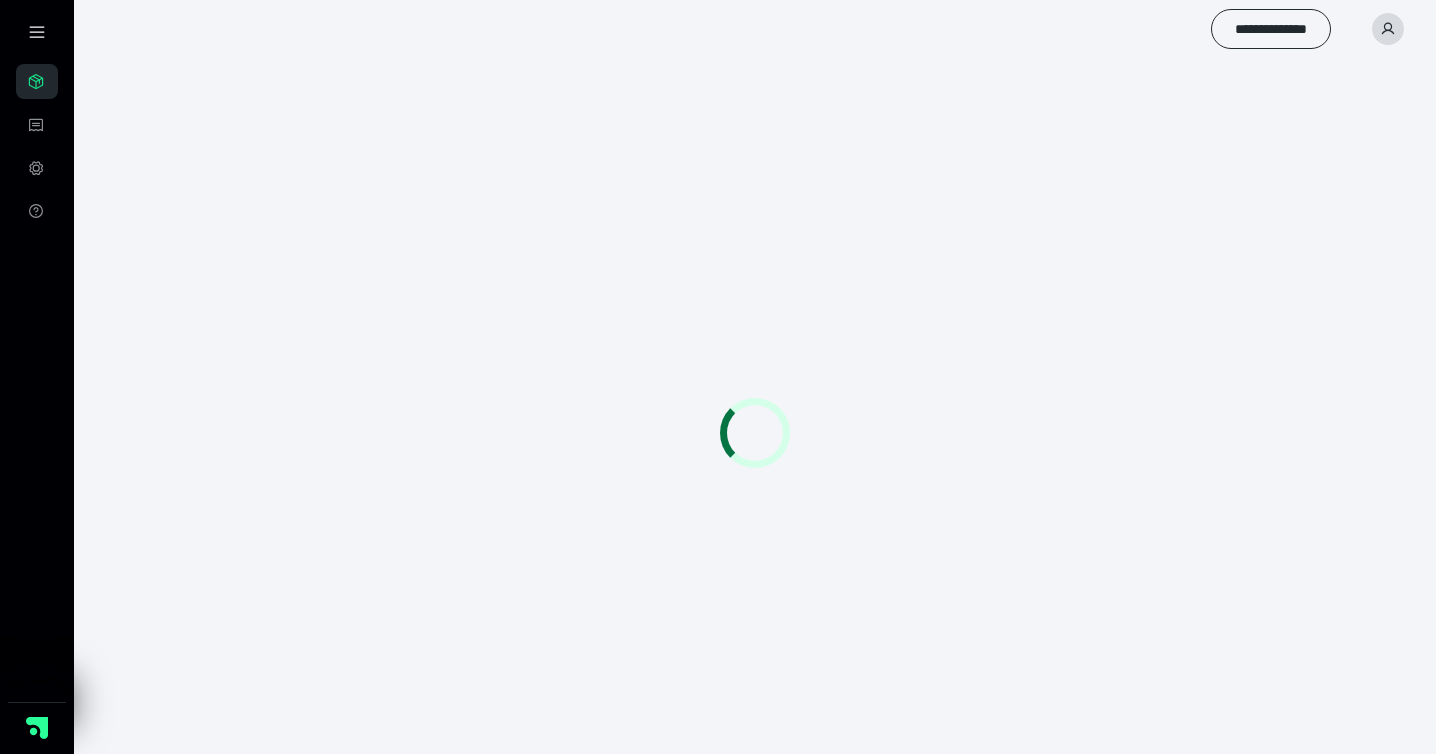 scroll, scrollTop: 0, scrollLeft: 0, axis: both 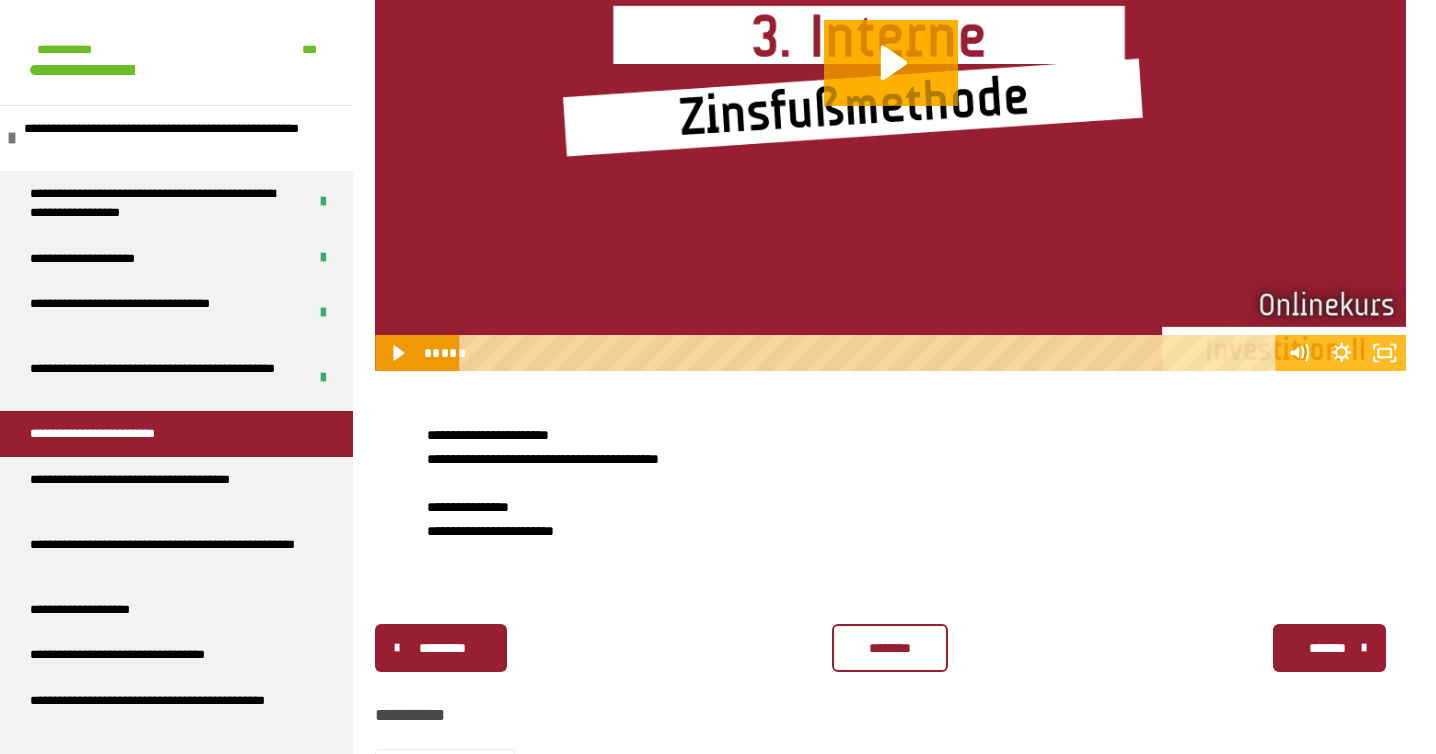click on "********" at bounding box center (890, 648) 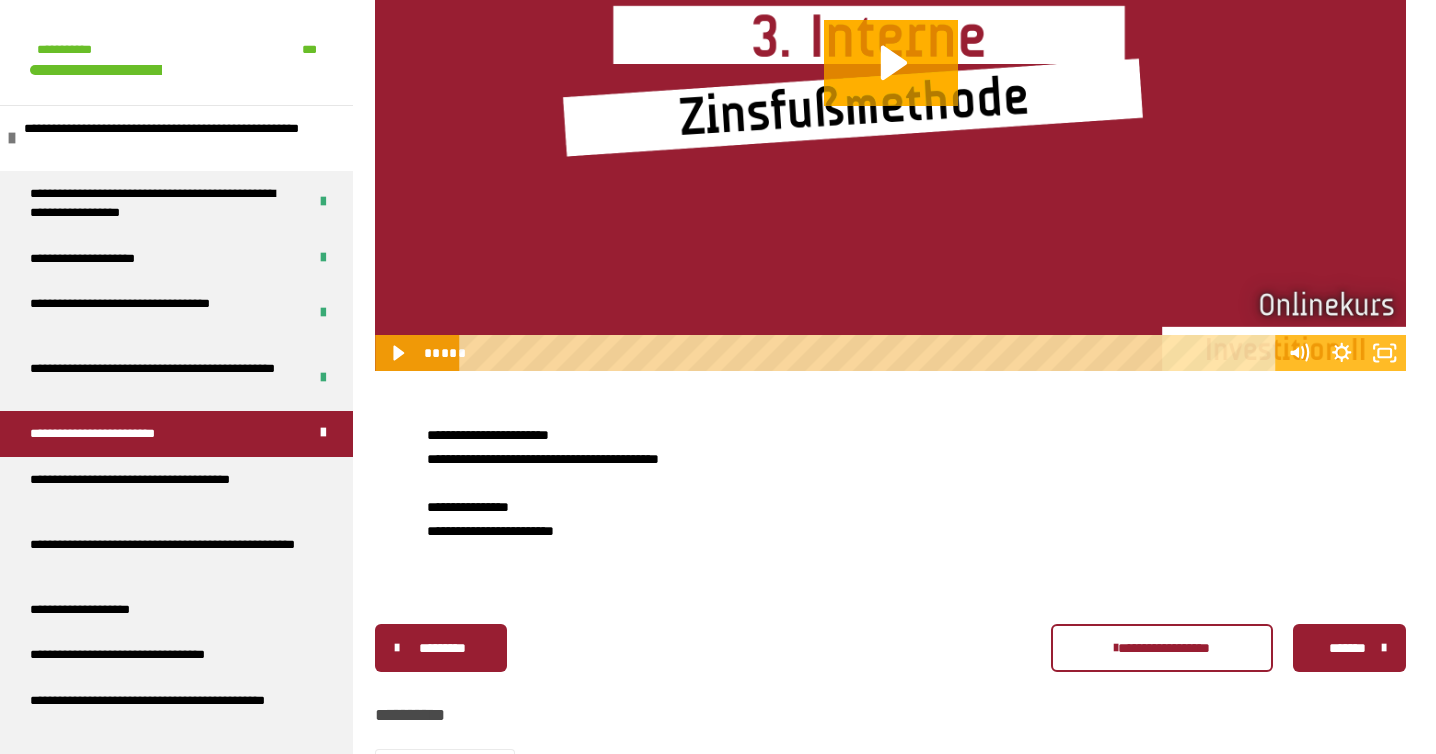 click on "*******" at bounding box center [1349, 648] 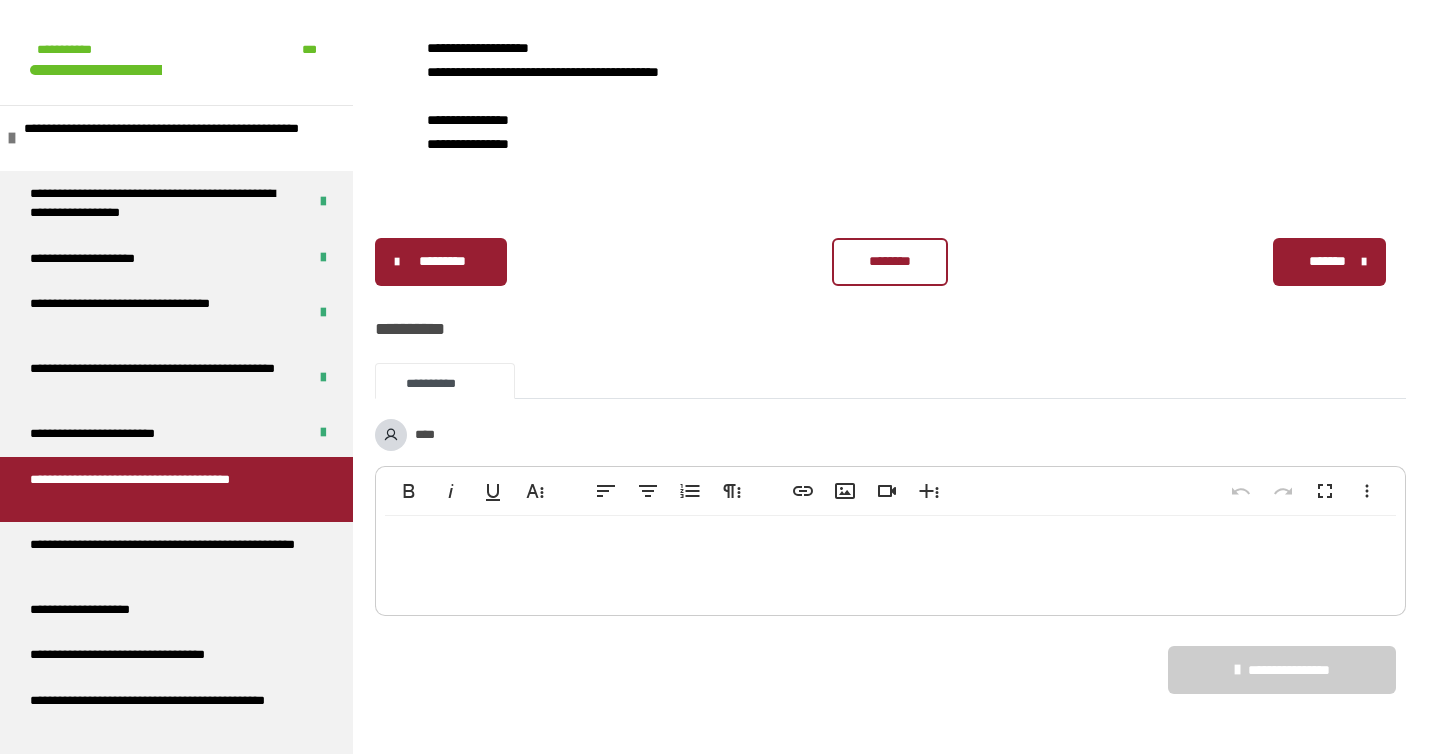 scroll, scrollTop: 295, scrollLeft: 0, axis: vertical 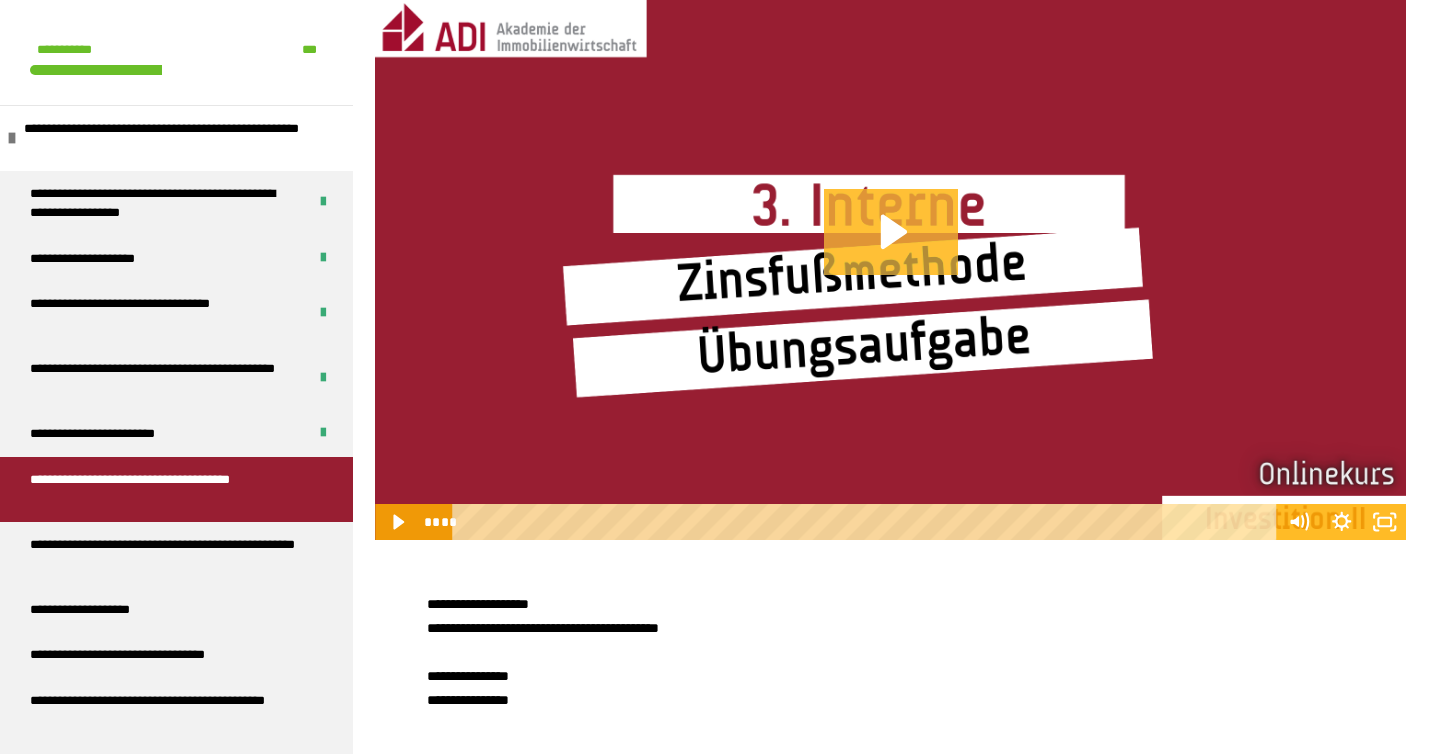 click 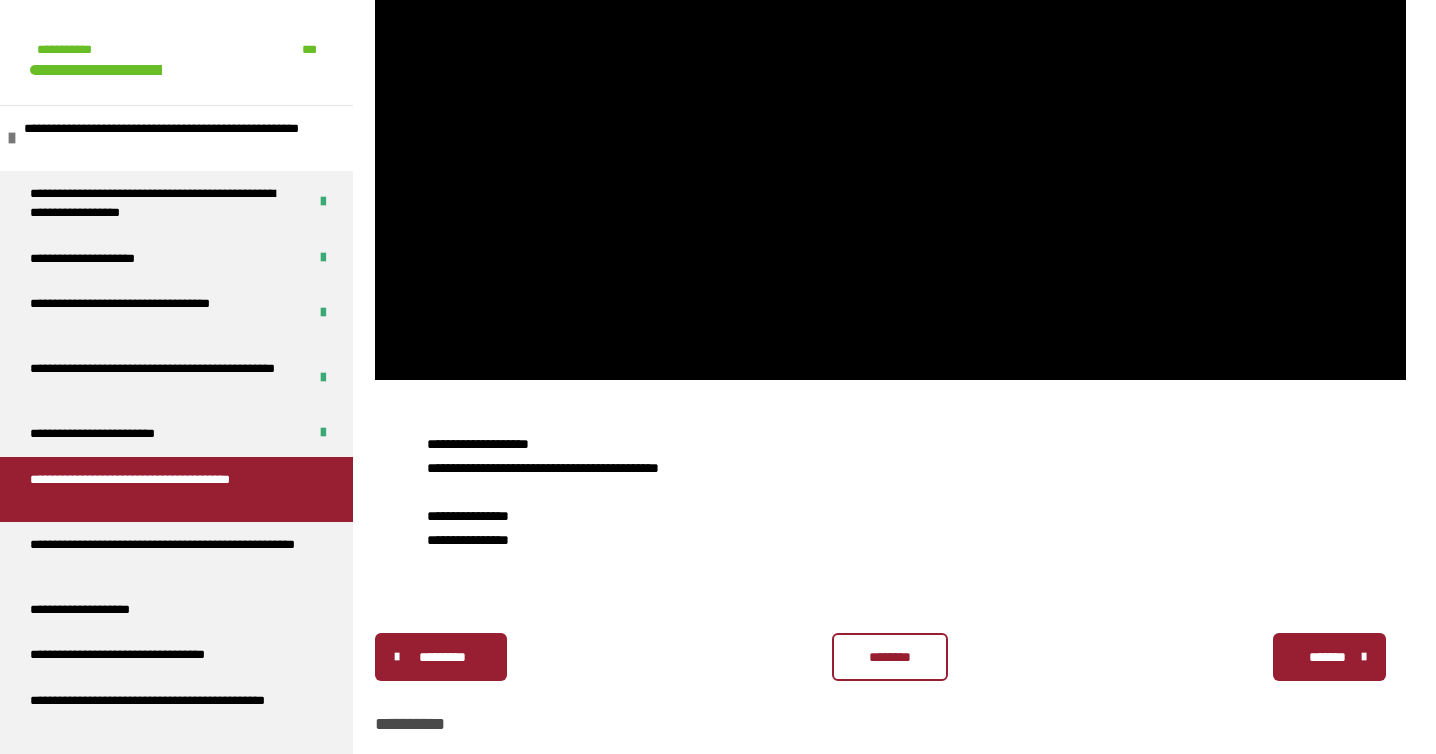 scroll, scrollTop: 473, scrollLeft: 0, axis: vertical 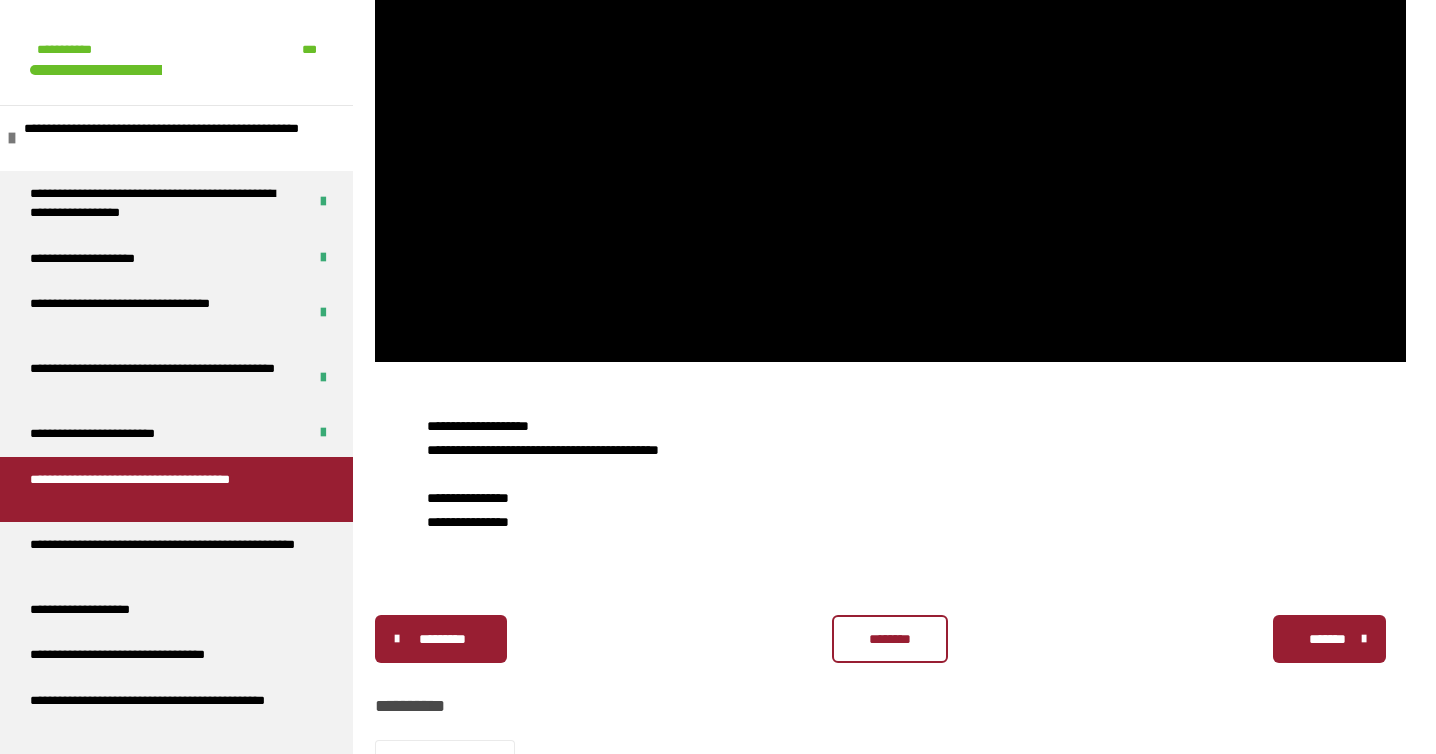 click on "********" at bounding box center (890, 639) 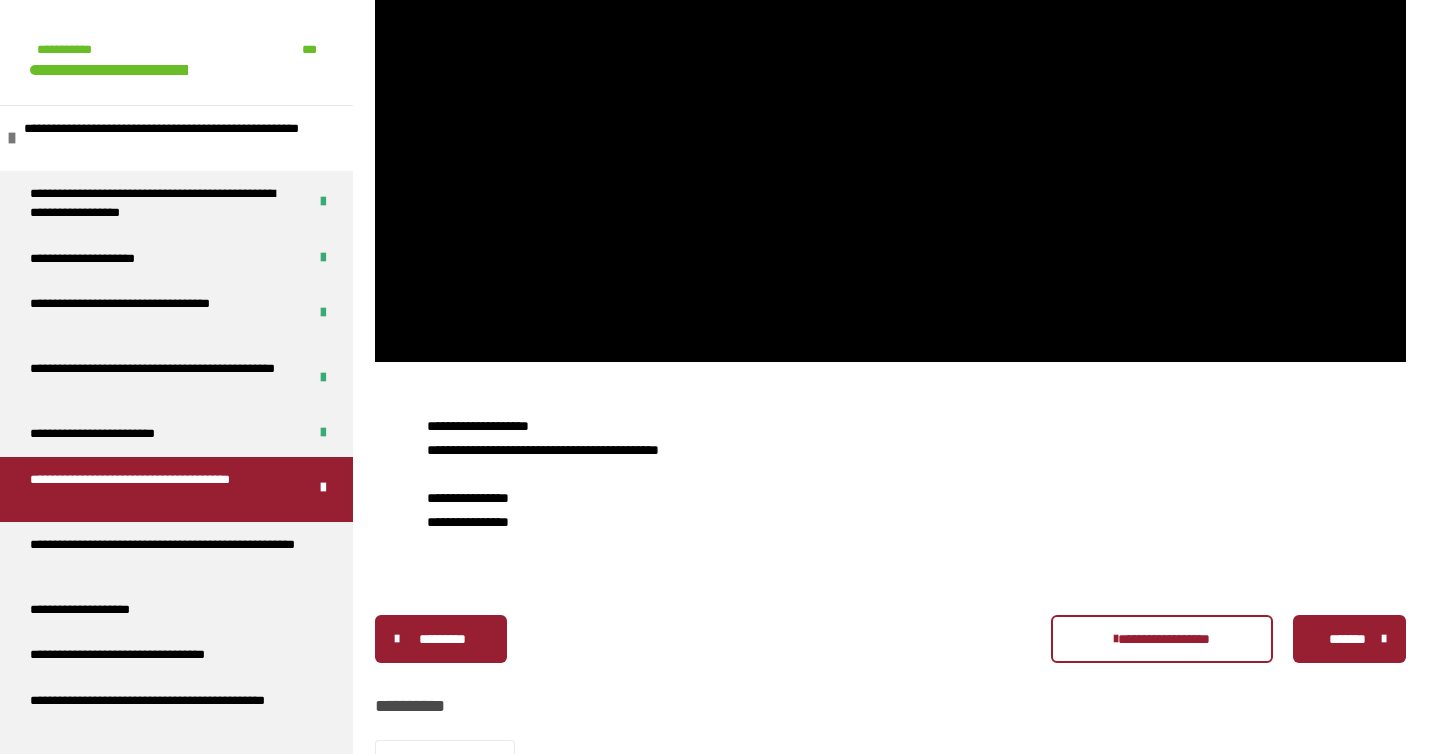 click on "**********" at bounding box center (890, 639) 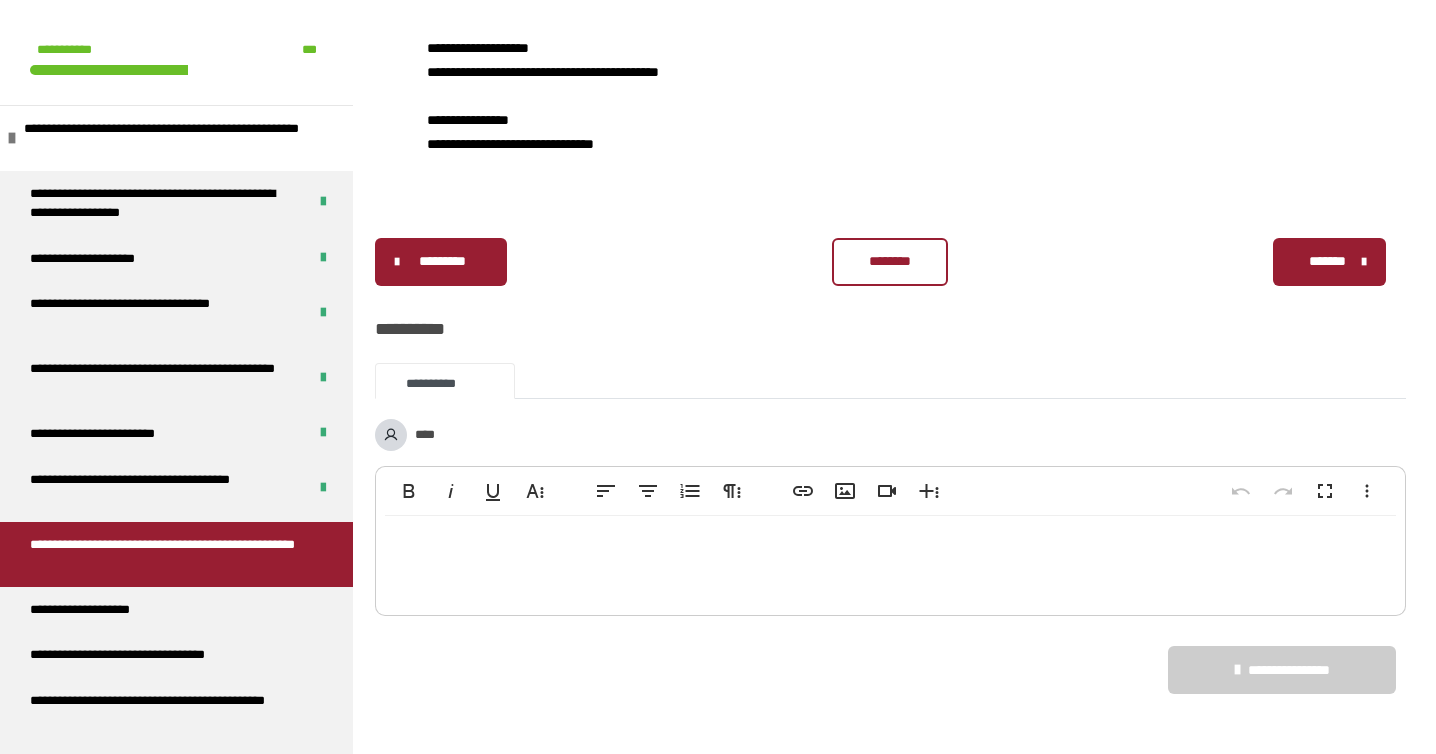 scroll, scrollTop: 295, scrollLeft: 0, axis: vertical 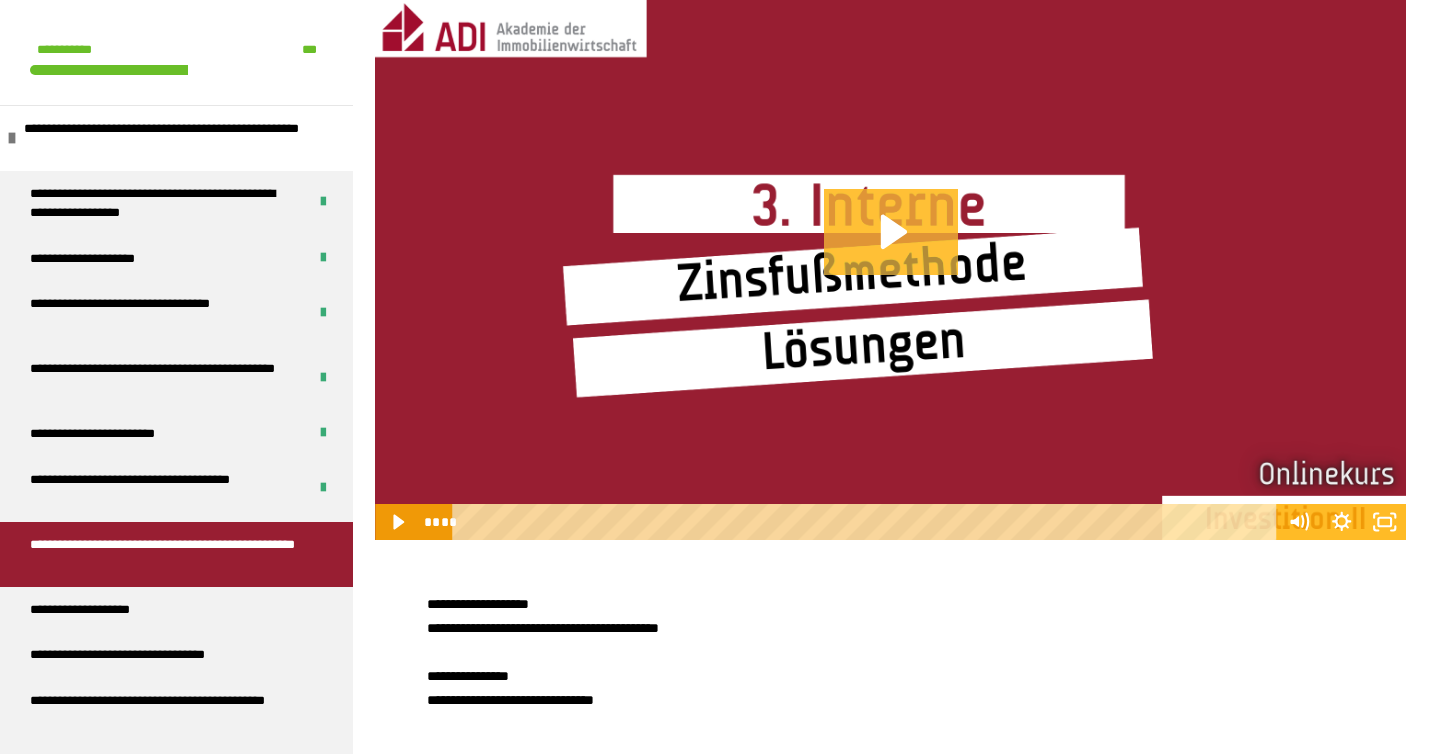 click 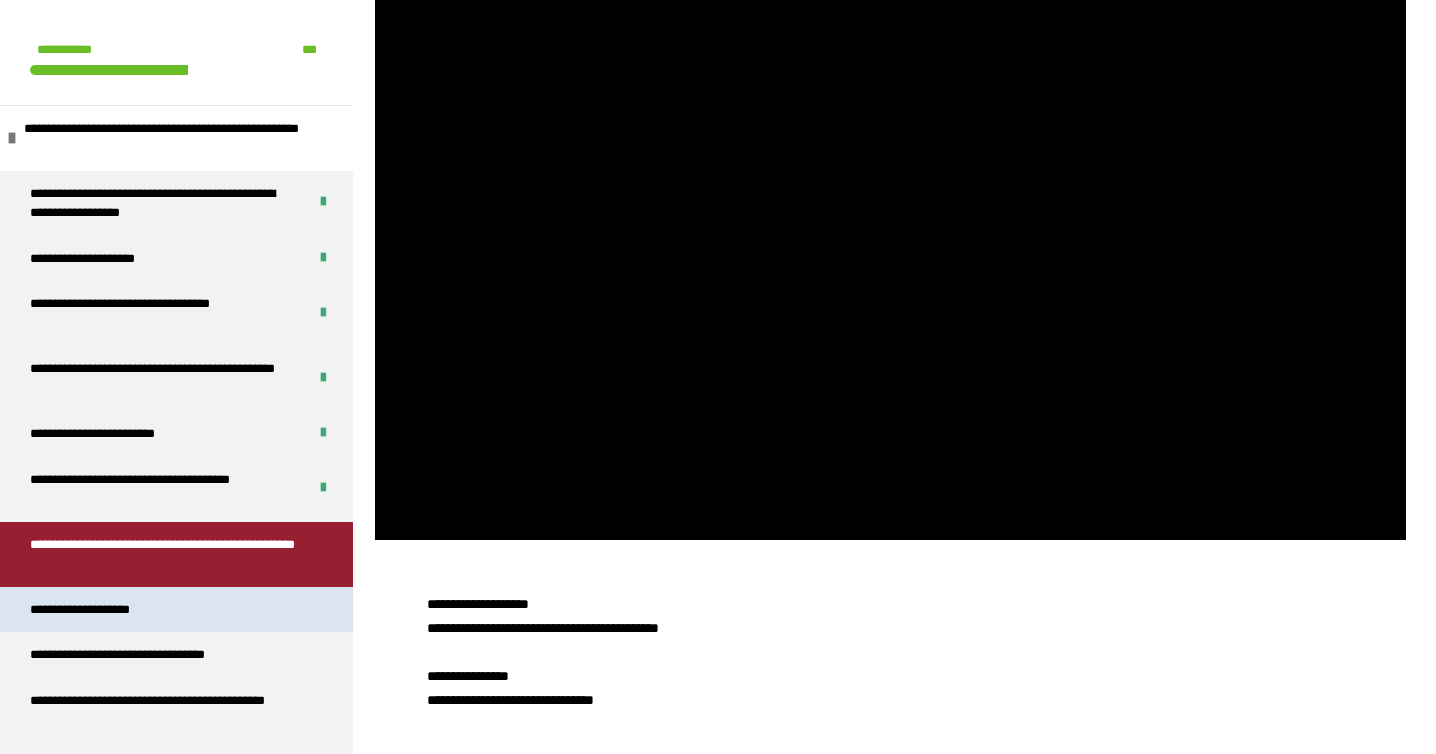 scroll, scrollTop: 29, scrollLeft: 0, axis: vertical 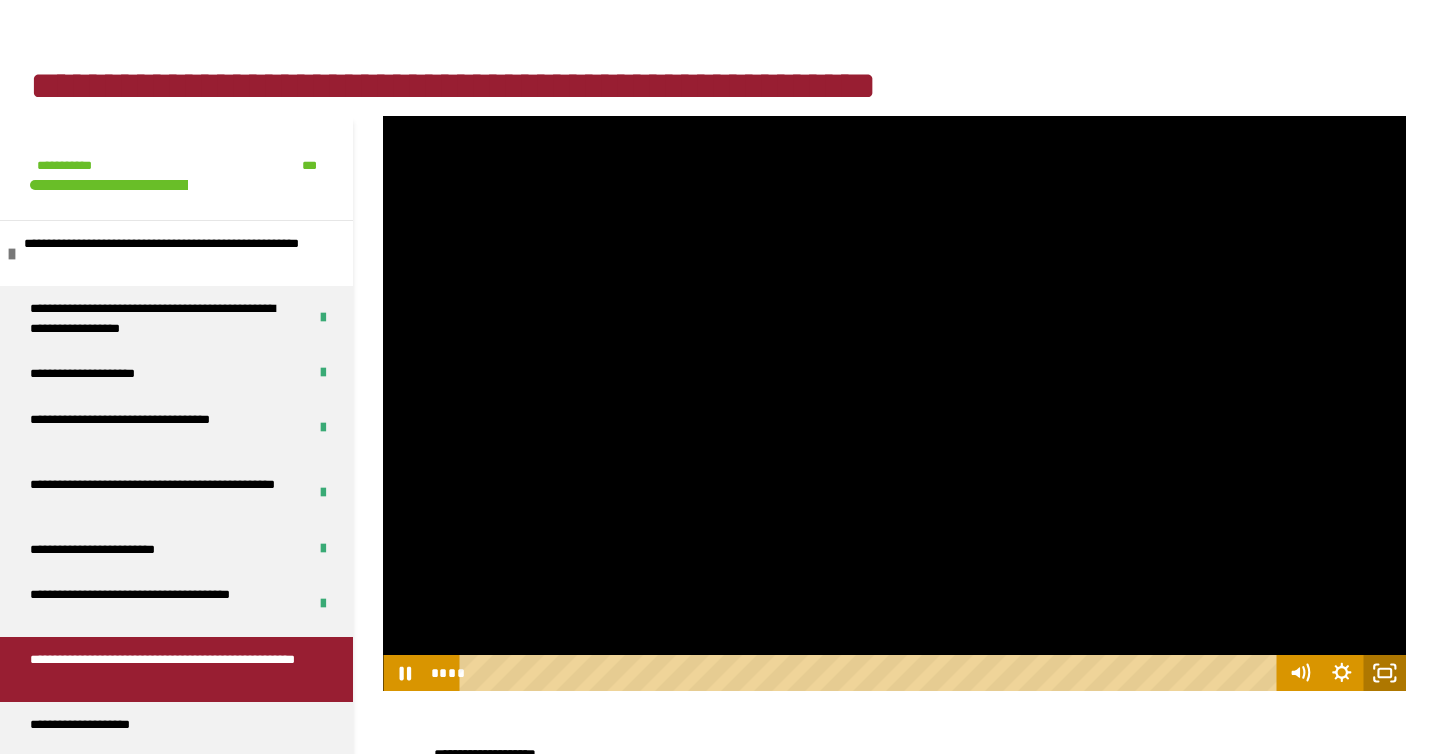 click 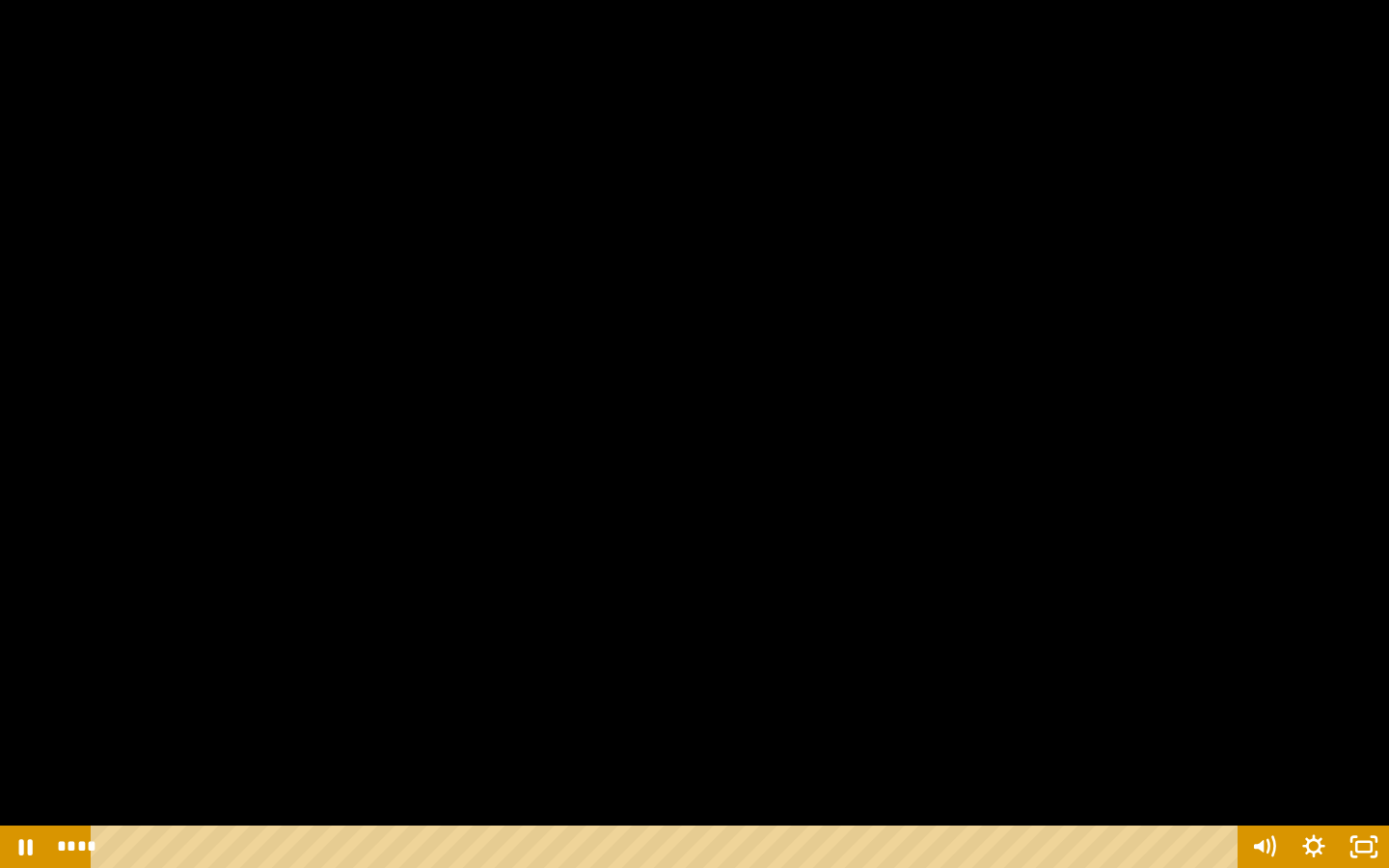 click at bounding box center [694, 434] 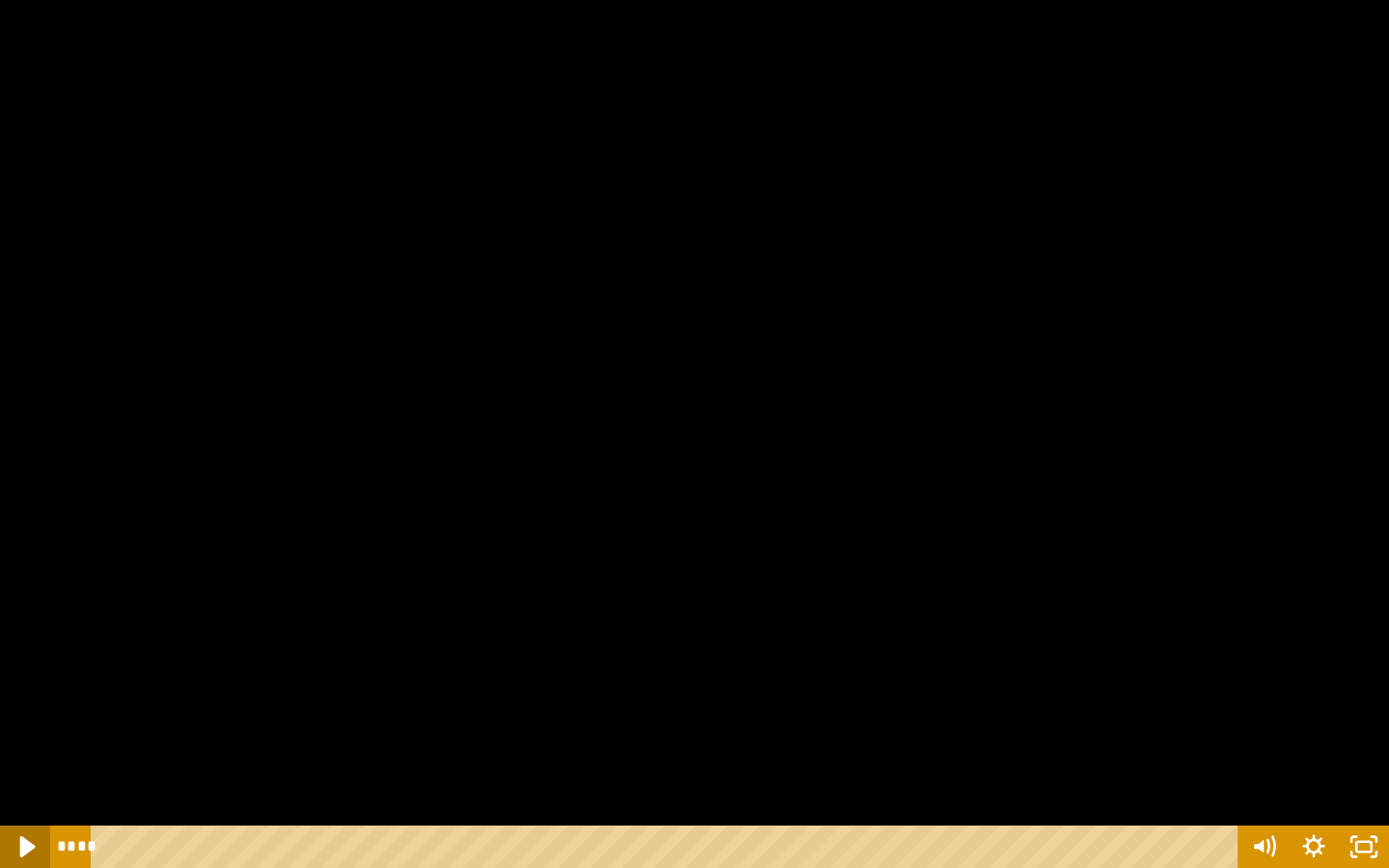 click 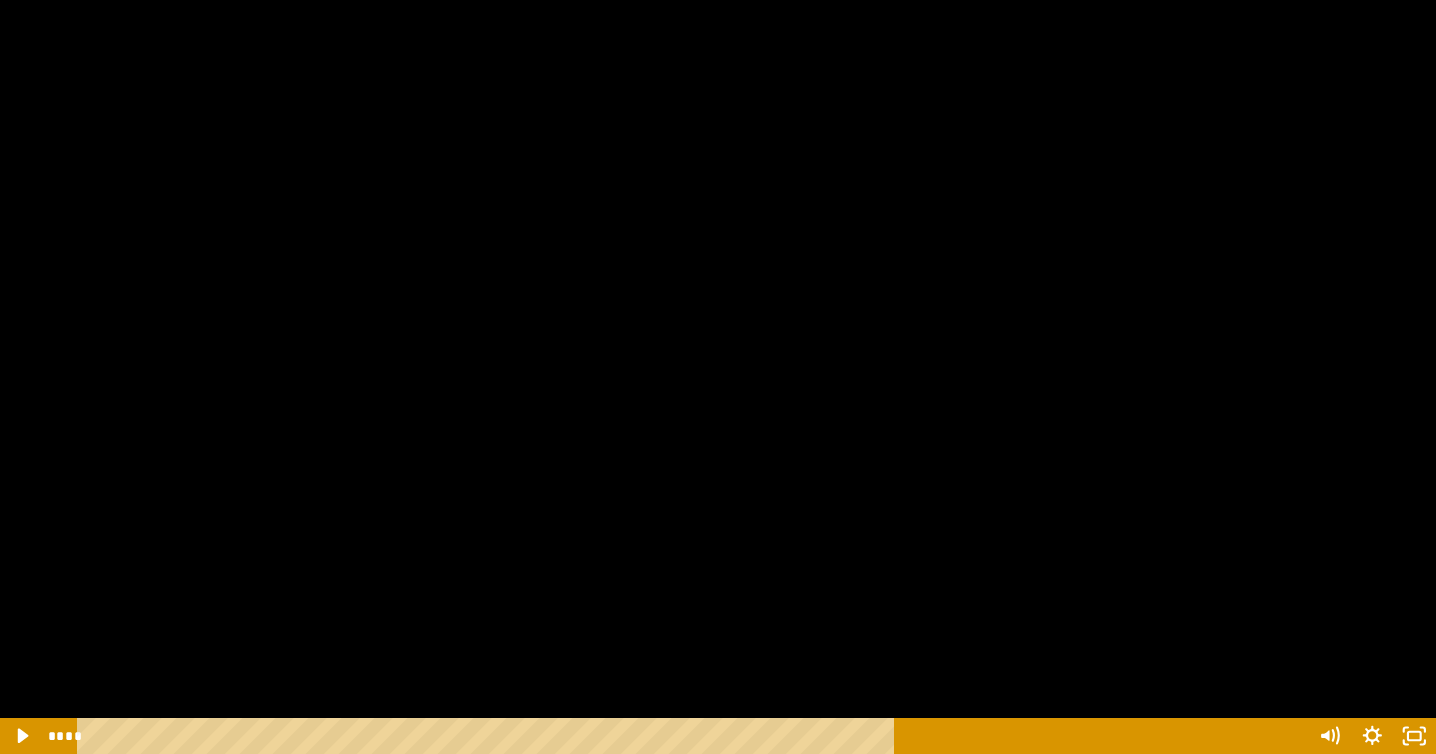 scroll, scrollTop: 490, scrollLeft: 0, axis: vertical 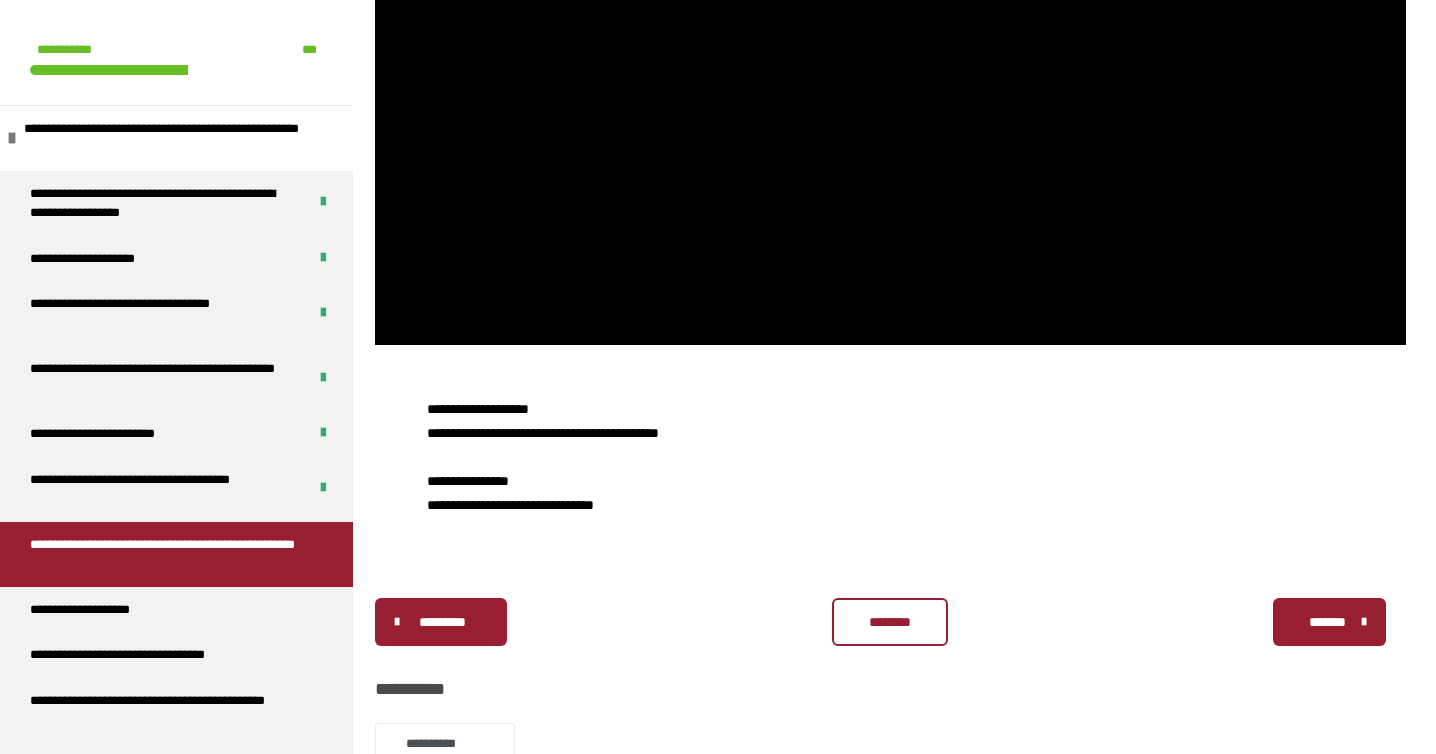 click on "********" at bounding box center [890, 622] 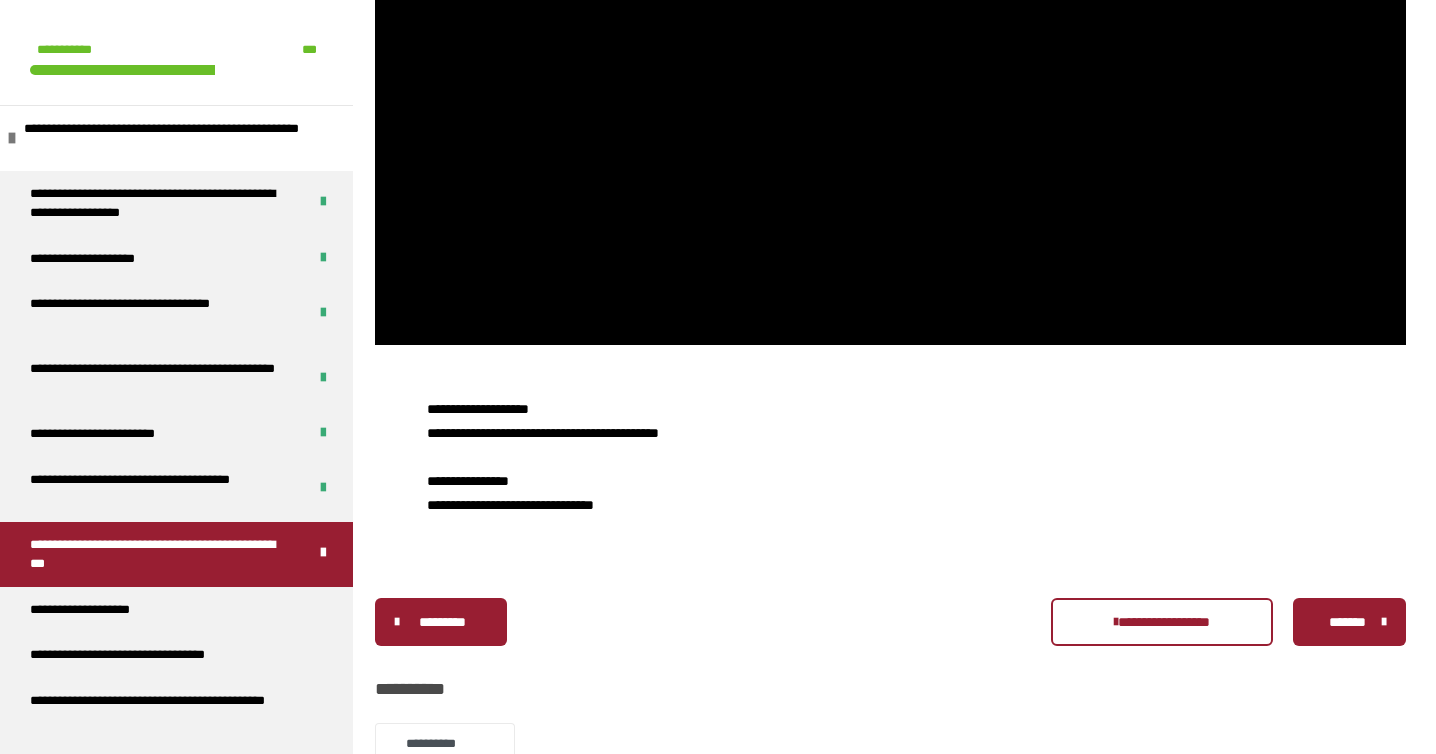 click on "*******" at bounding box center [1347, 622] 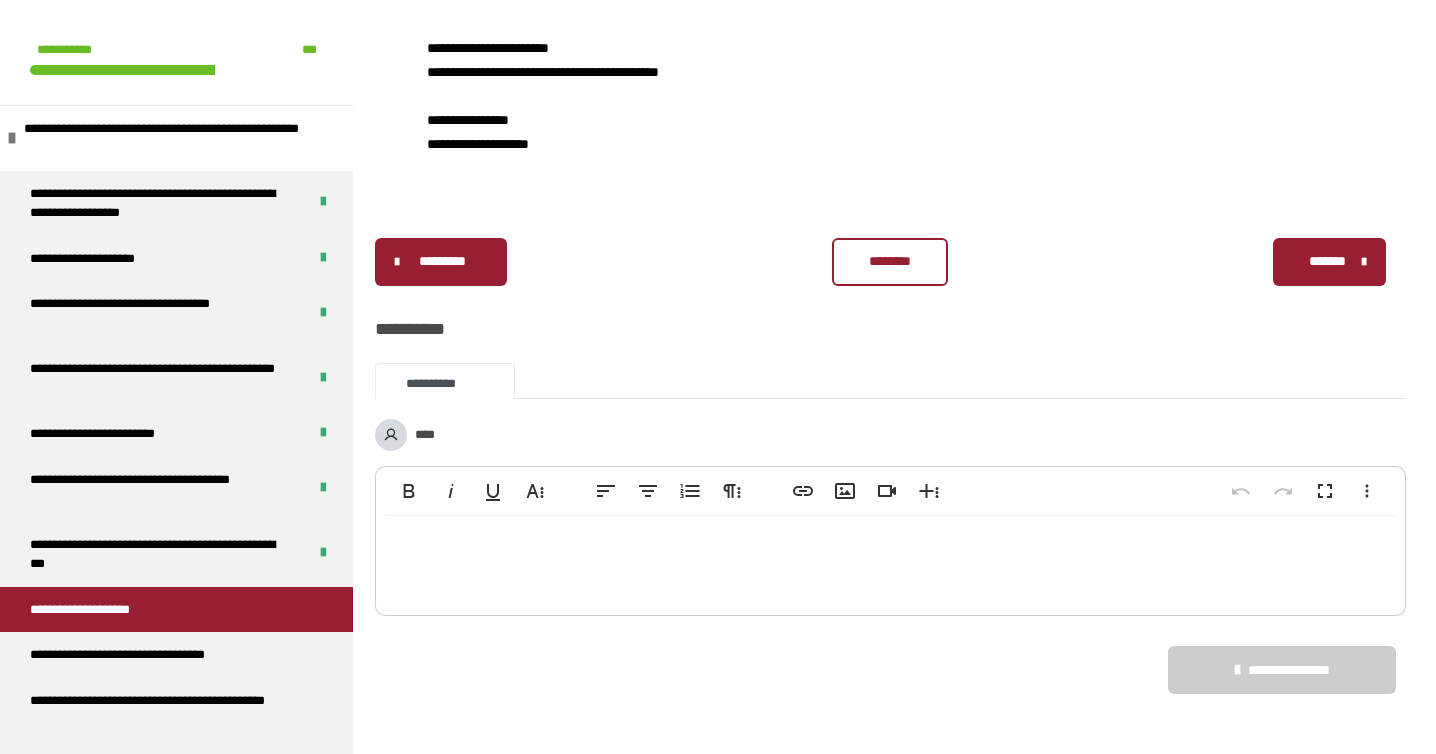scroll, scrollTop: 295, scrollLeft: 0, axis: vertical 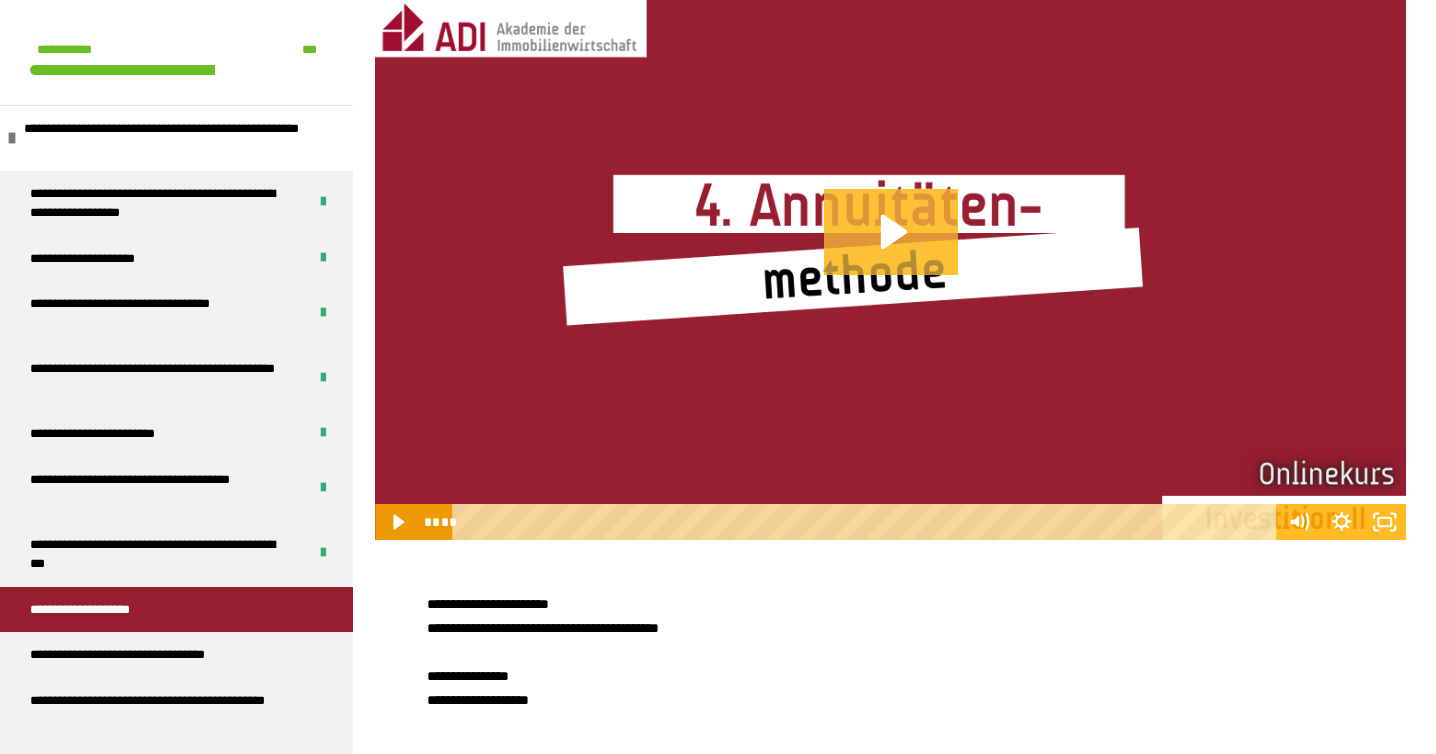 click 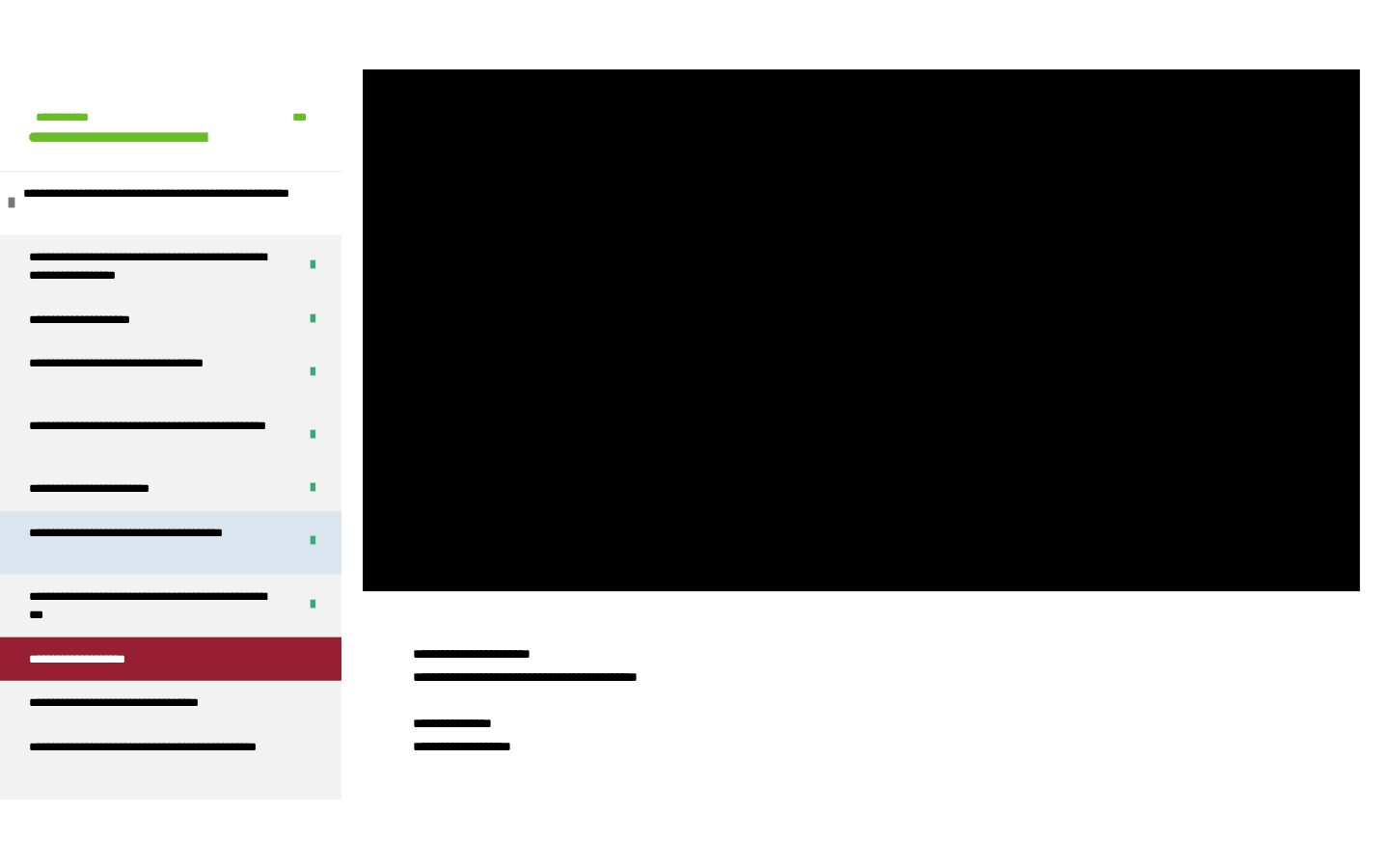scroll, scrollTop: 28, scrollLeft: 0, axis: vertical 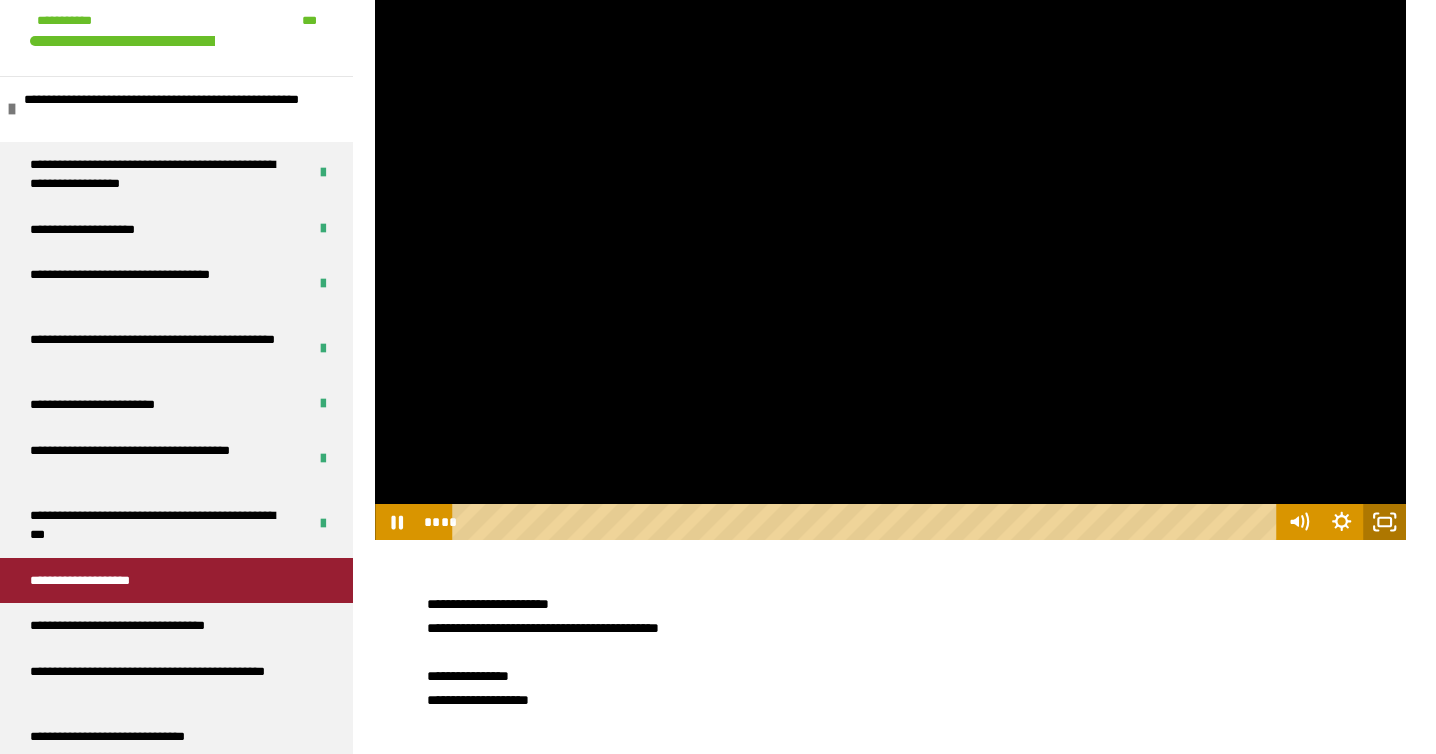 click 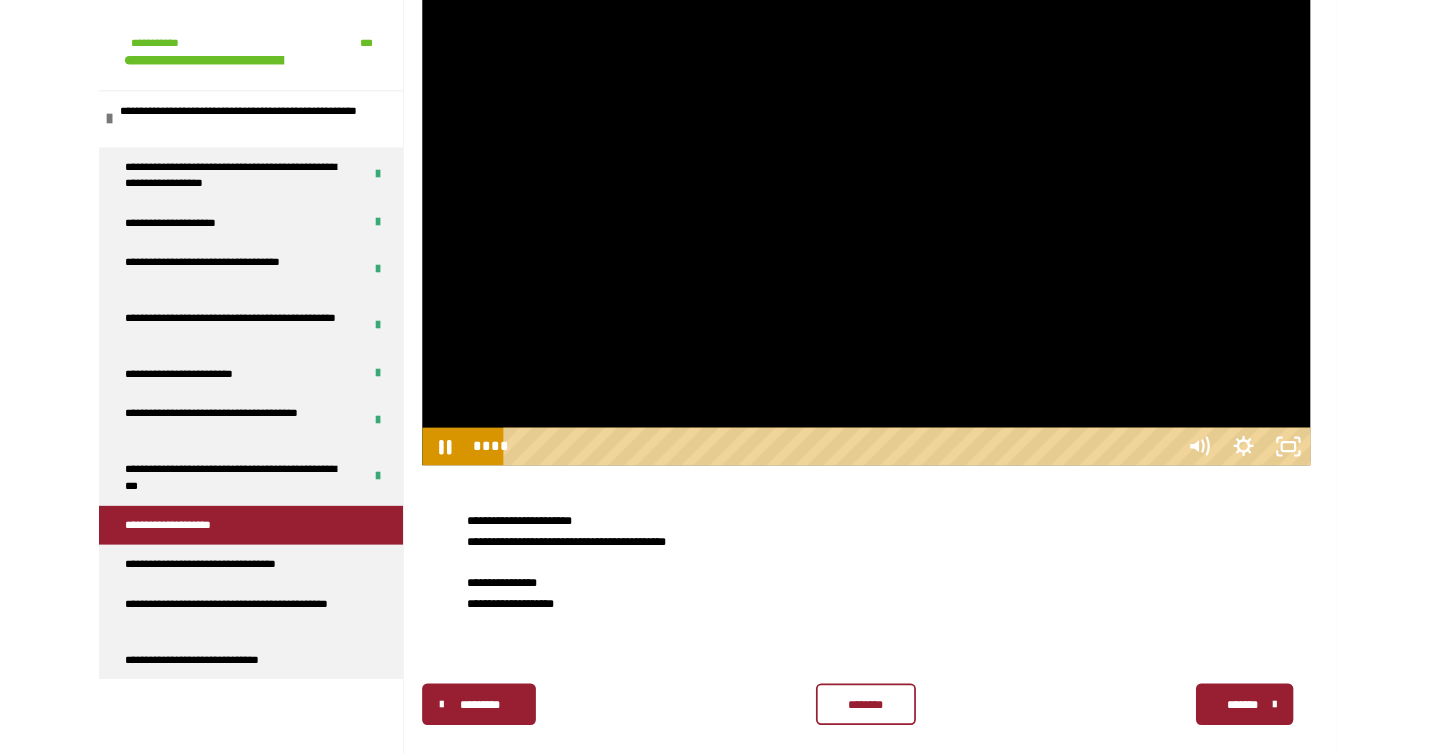scroll, scrollTop: 0, scrollLeft: 0, axis: both 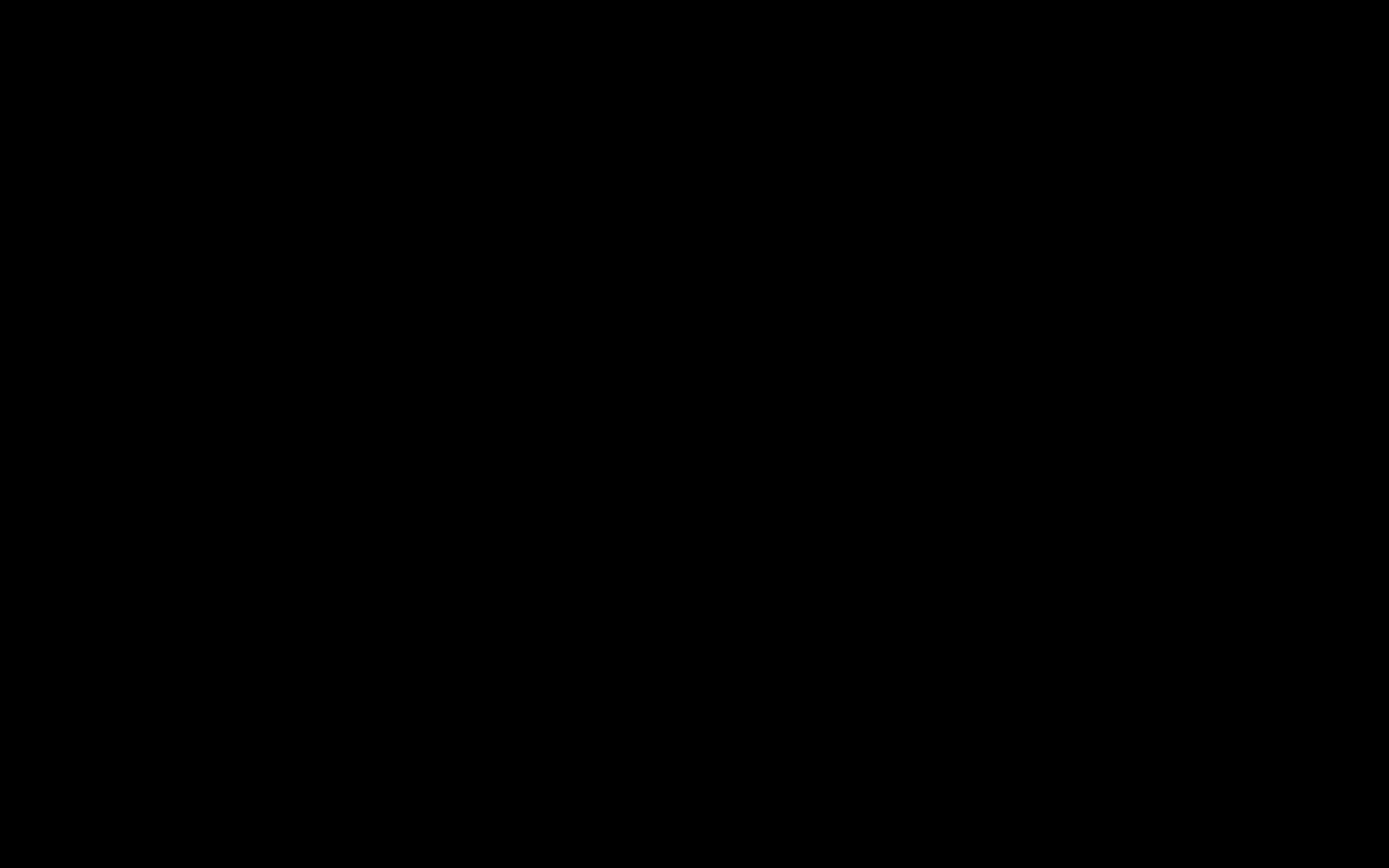 type 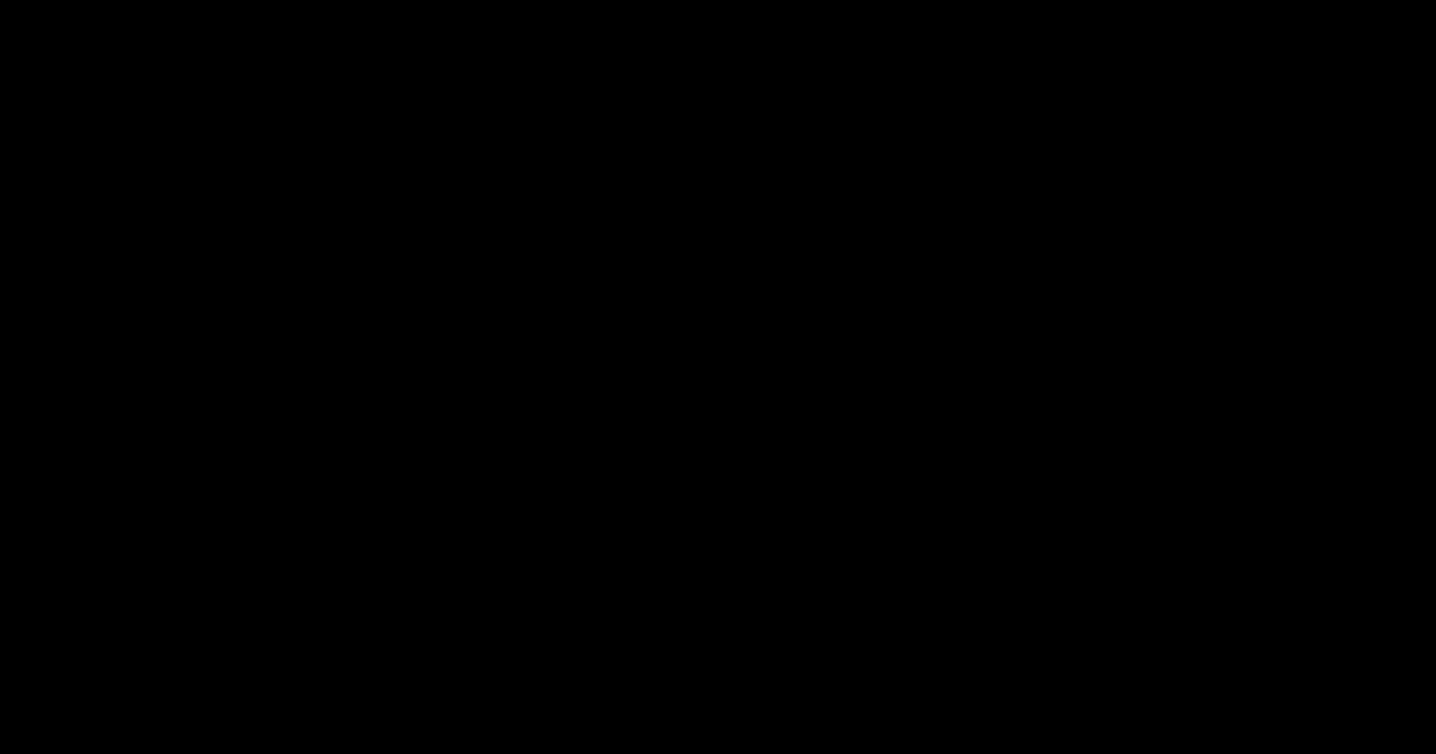 scroll, scrollTop: 619, scrollLeft: 0, axis: vertical 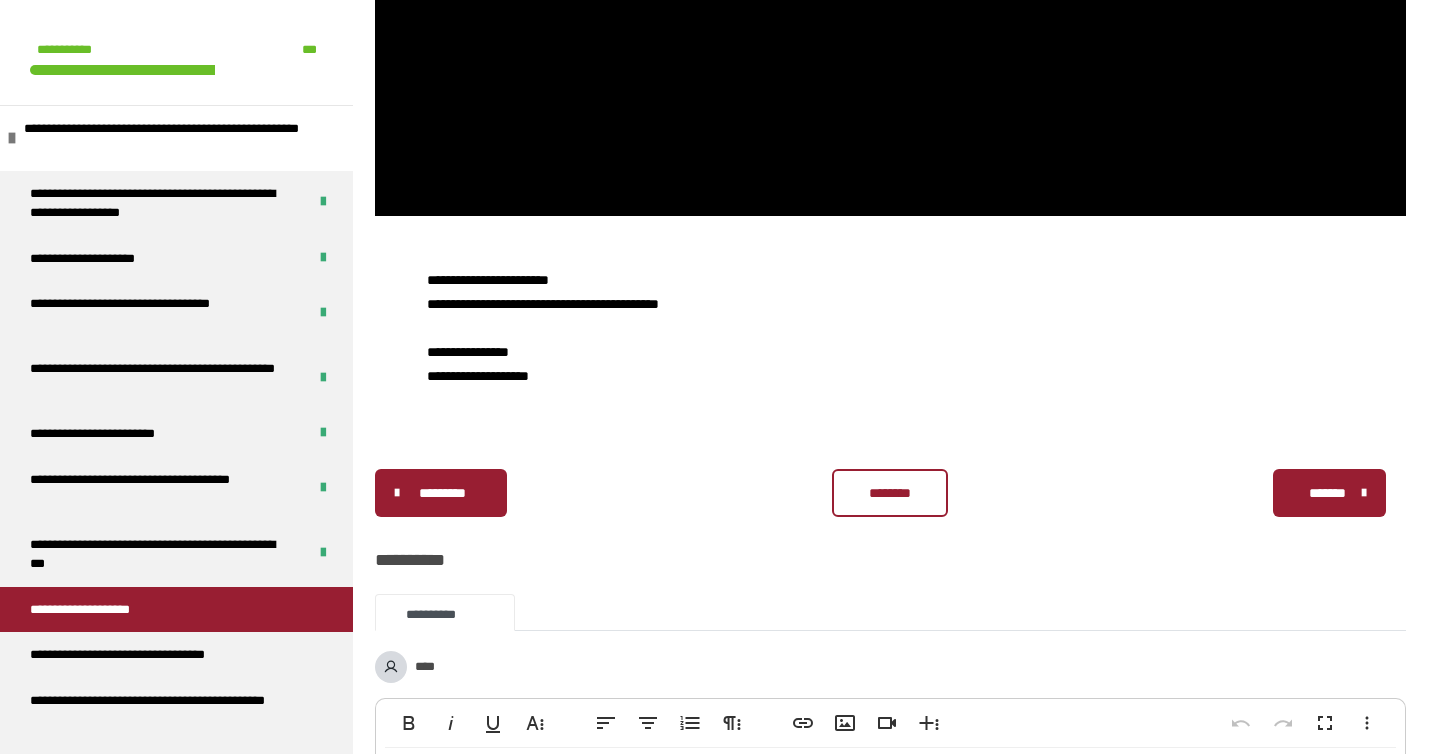 click on "********" at bounding box center (890, 493) 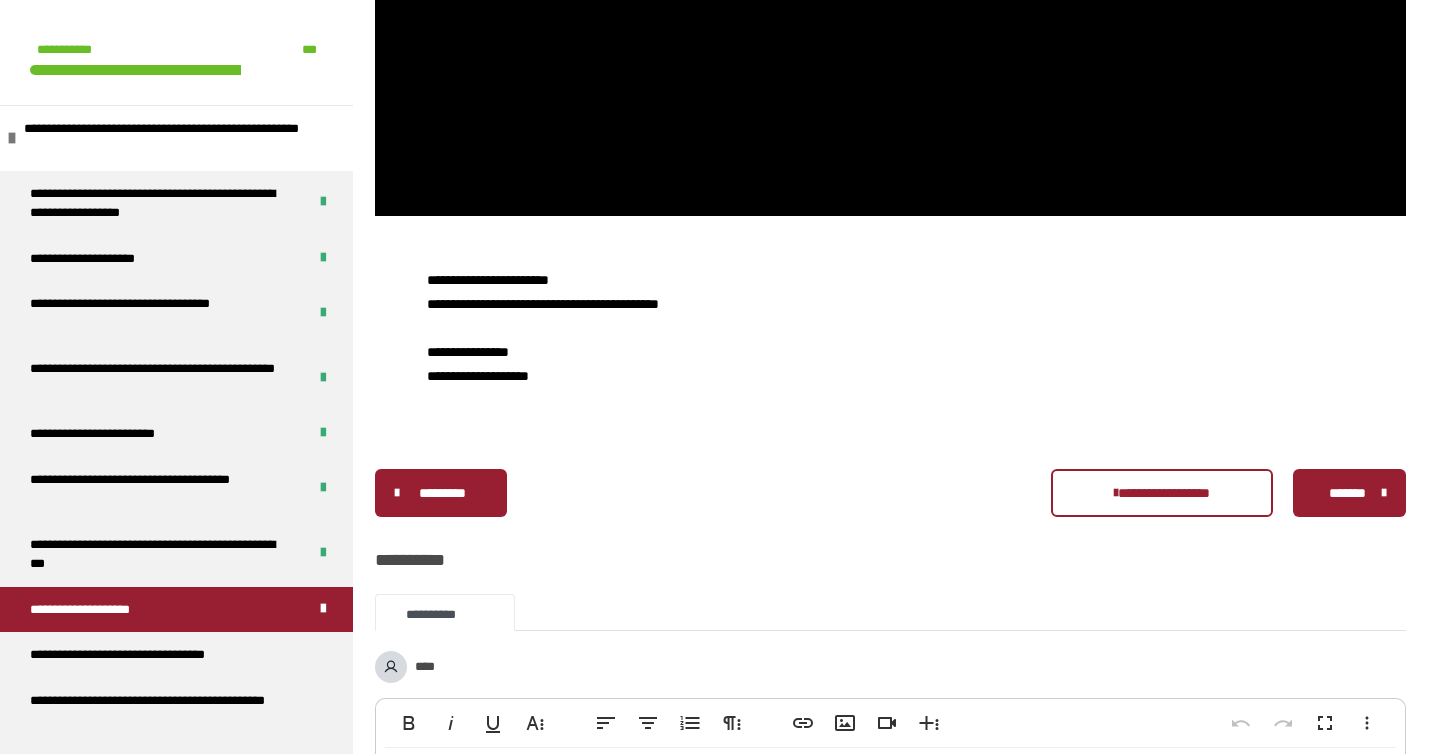 click on "*******" at bounding box center [1349, 493] 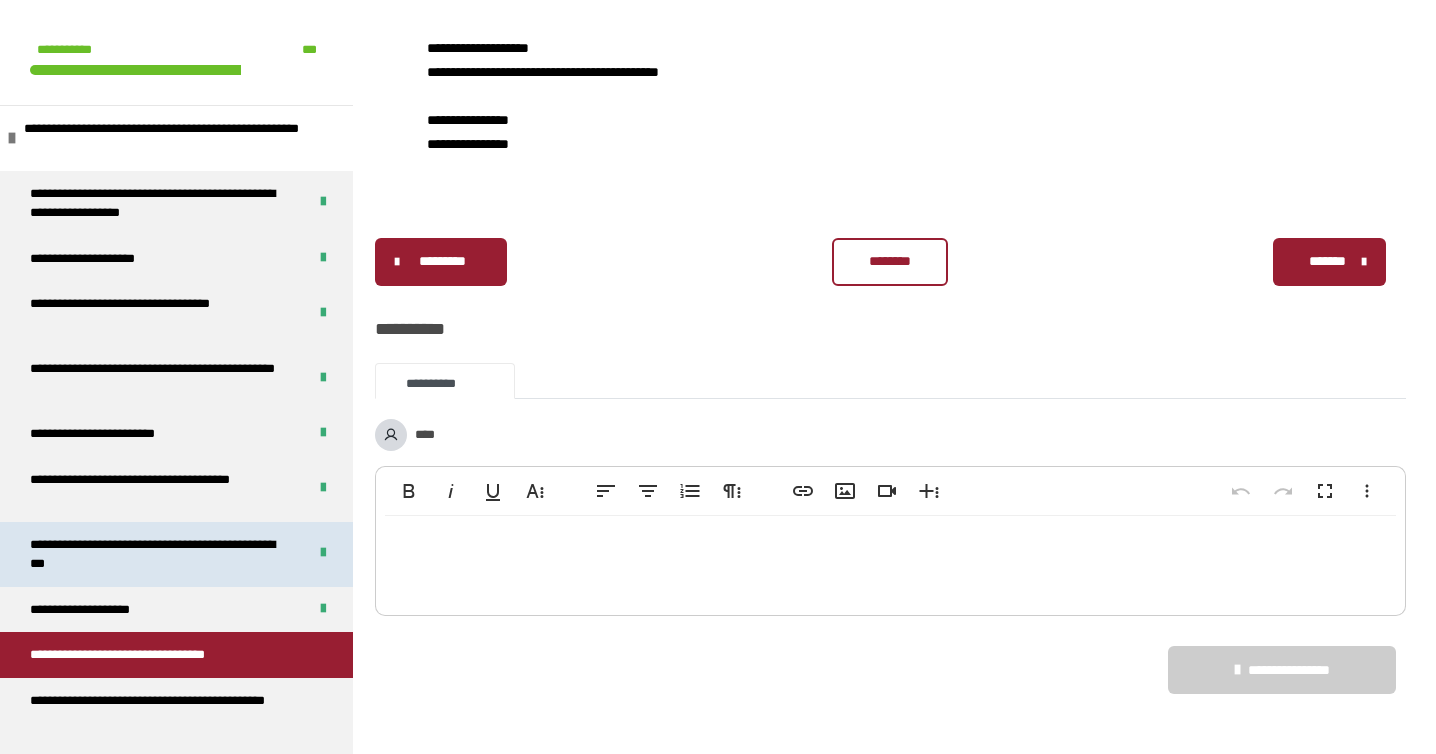 scroll, scrollTop: 295, scrollLeft: 0, axis: vertical 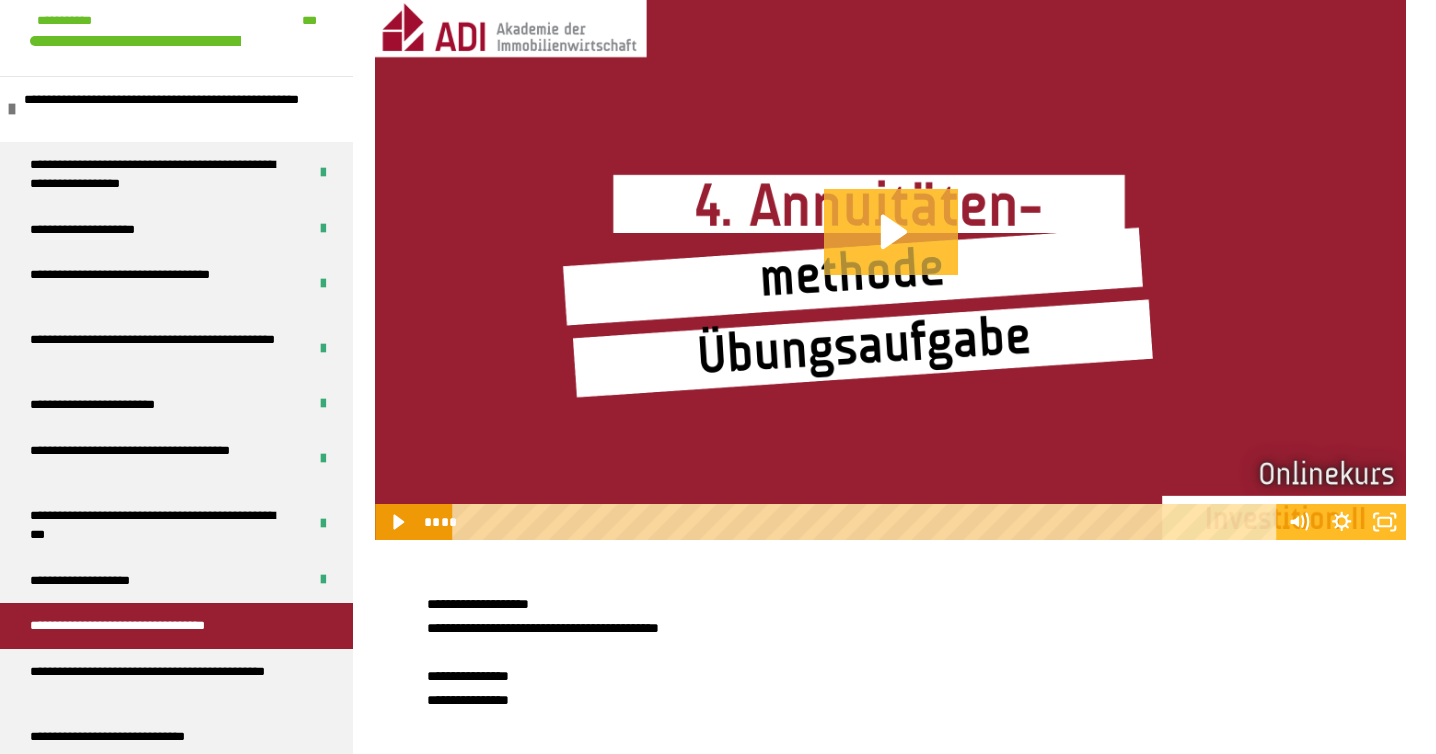 click 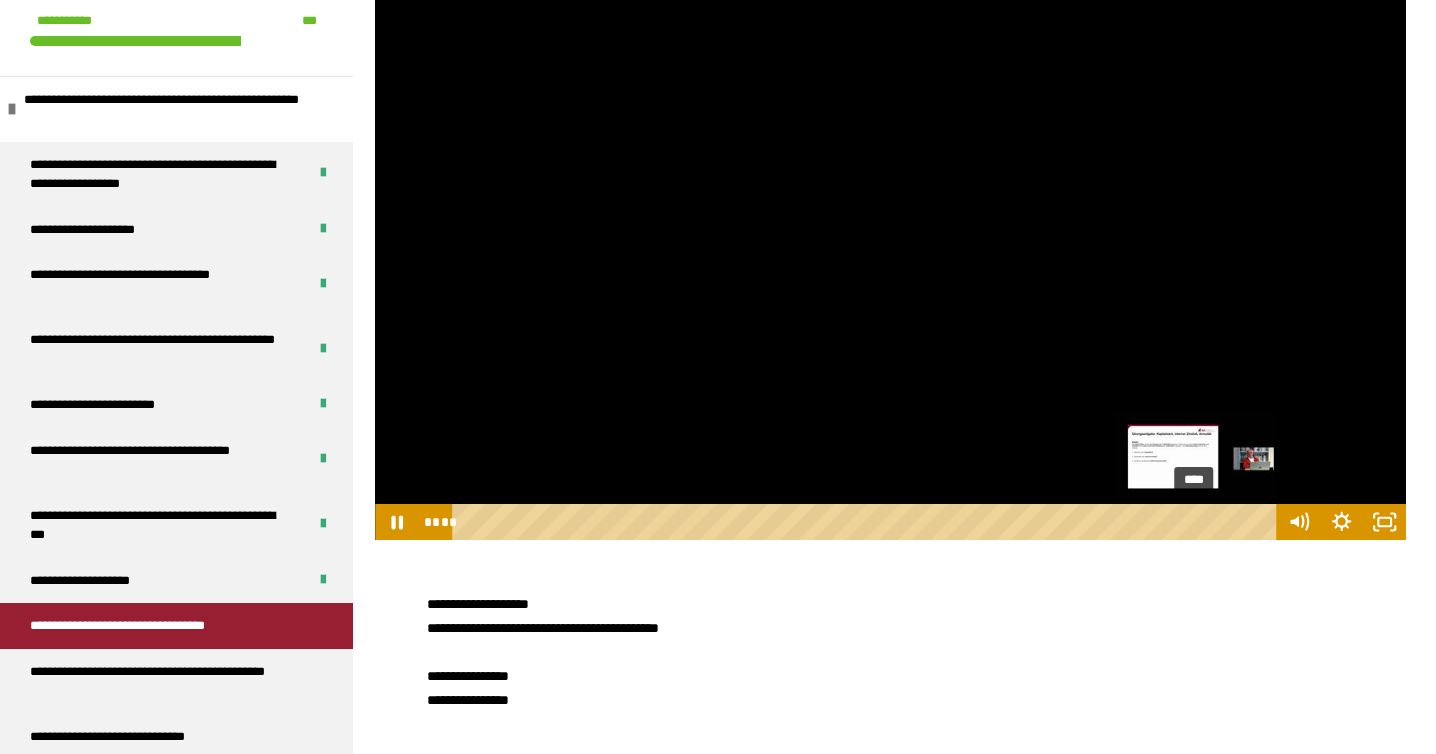 click on "****" at bounding box center (868, 522) 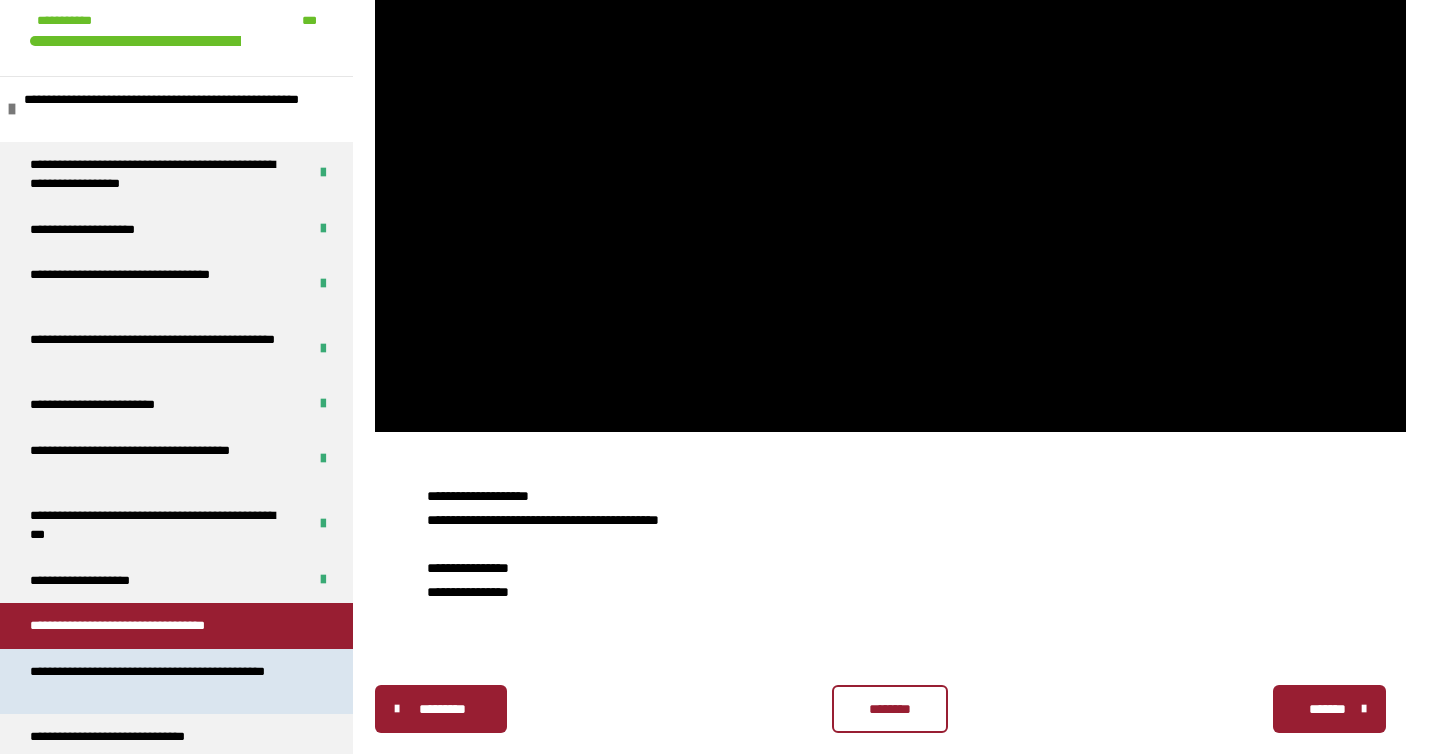 click on "**********" at bounding box center (168, 681) 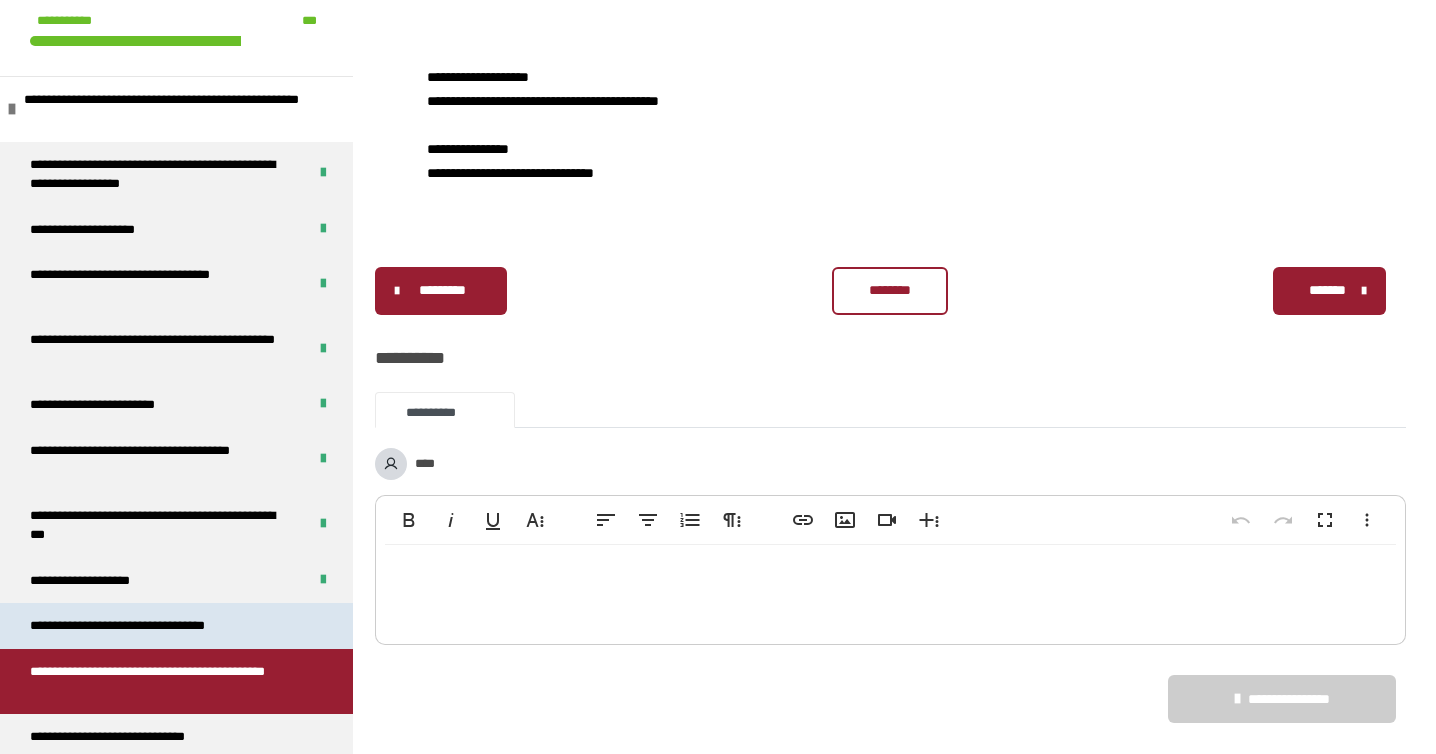 click on "**********" at bounding box center [160, 626] 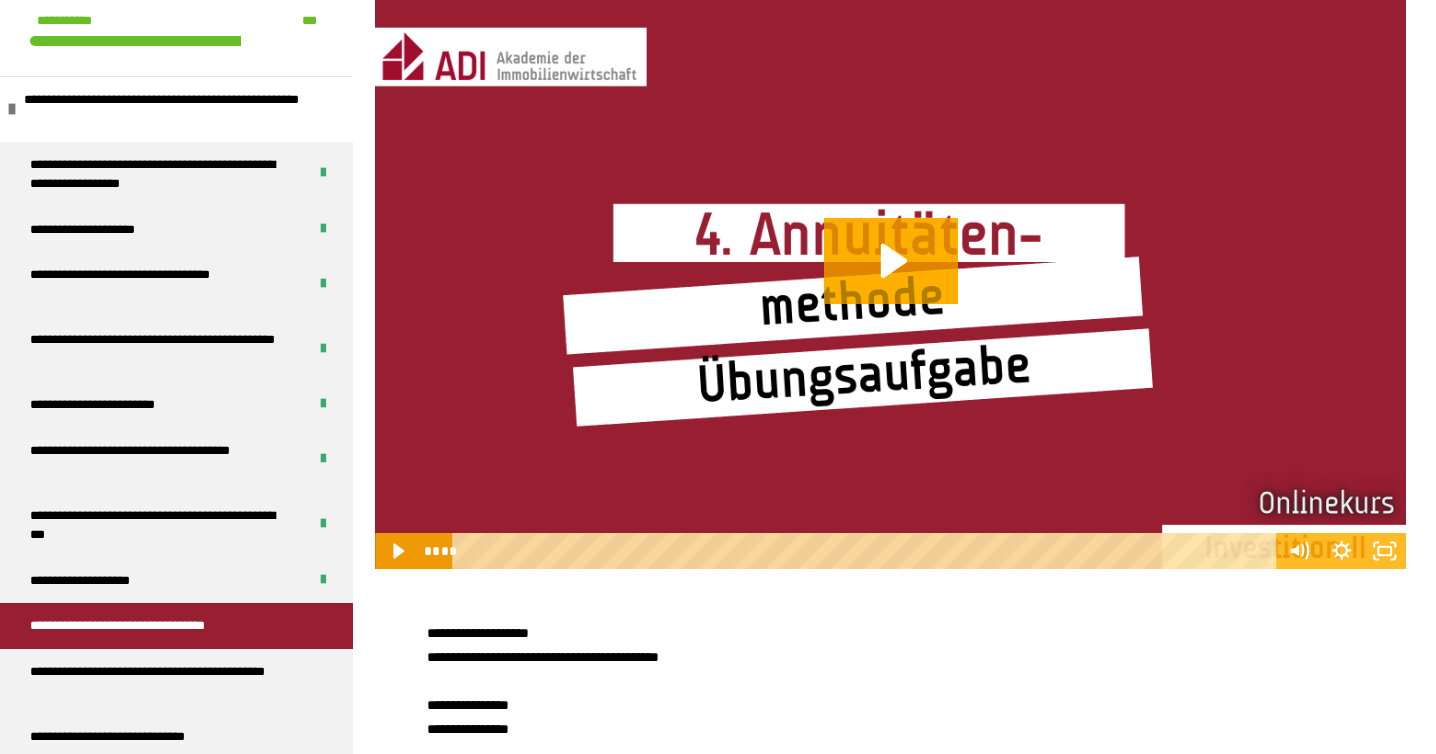 scroll, scrollTop: 723, scrollLeft: 0, axis: vertical 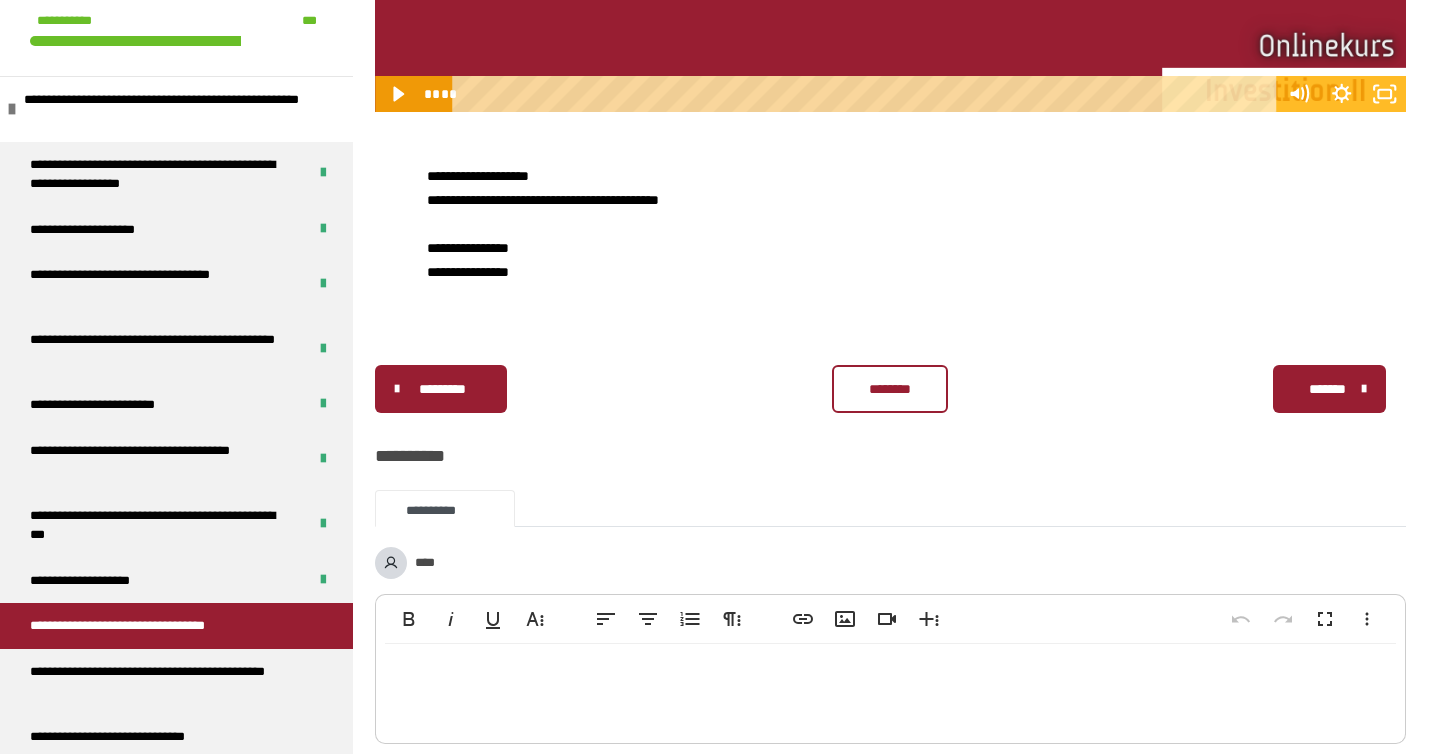 click on "********" at bounding box center [890, 389] 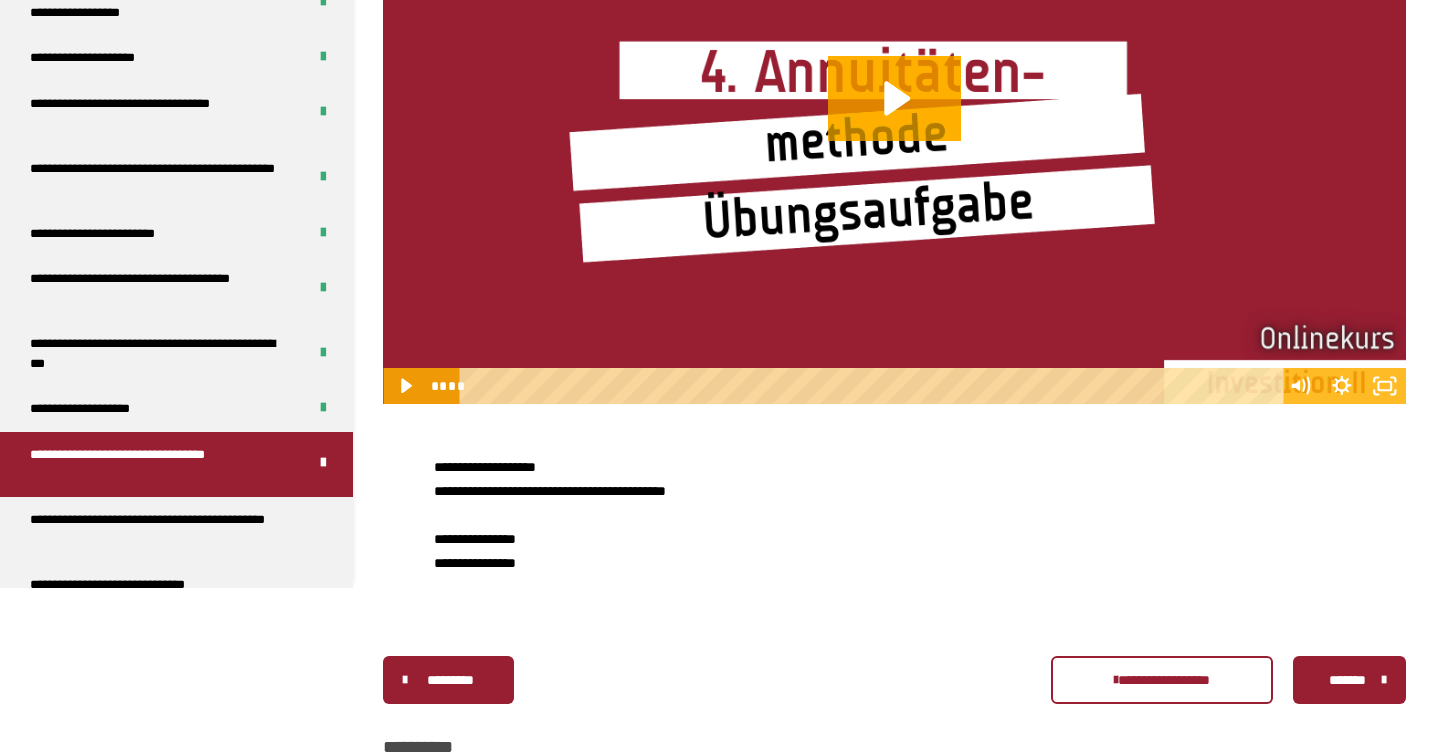 scroll, scrollTop: 0, scrollLeft: 0, axis: both 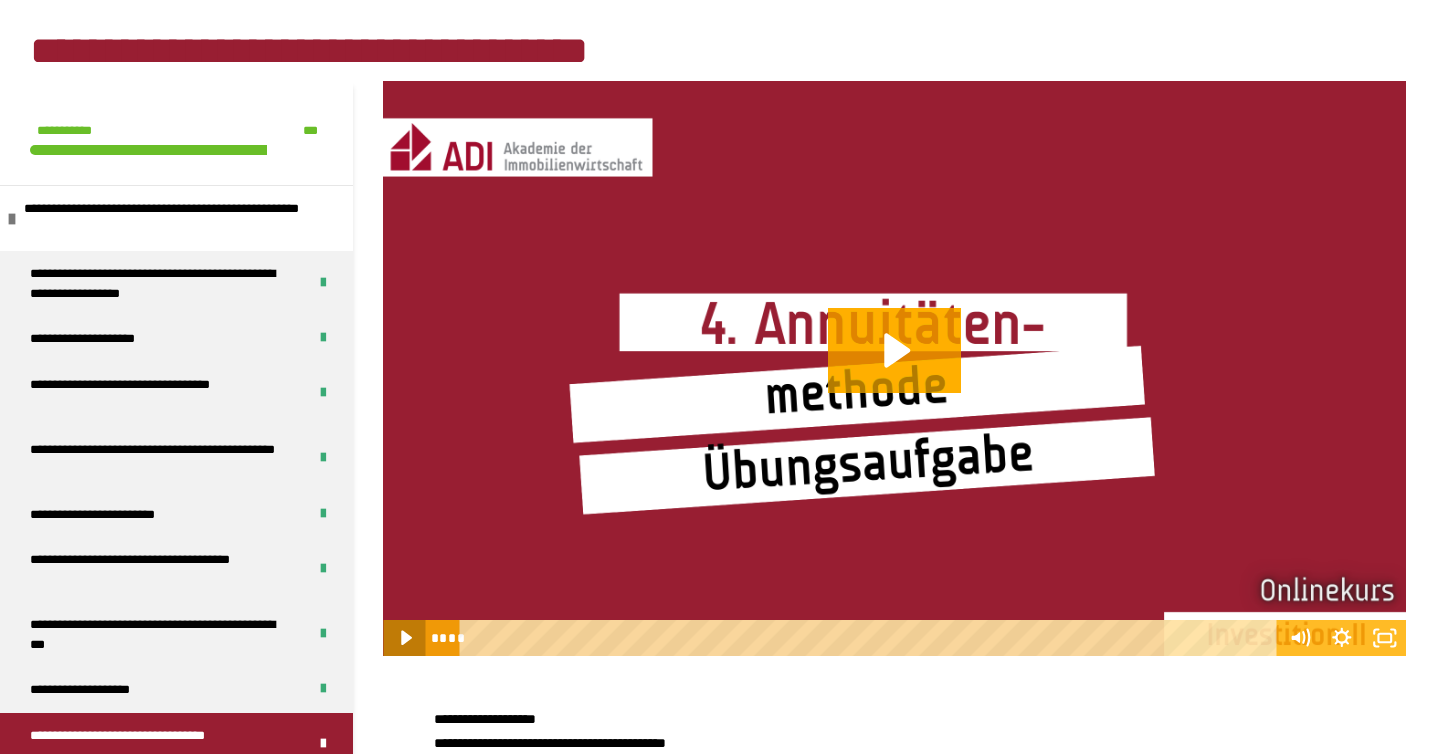 click 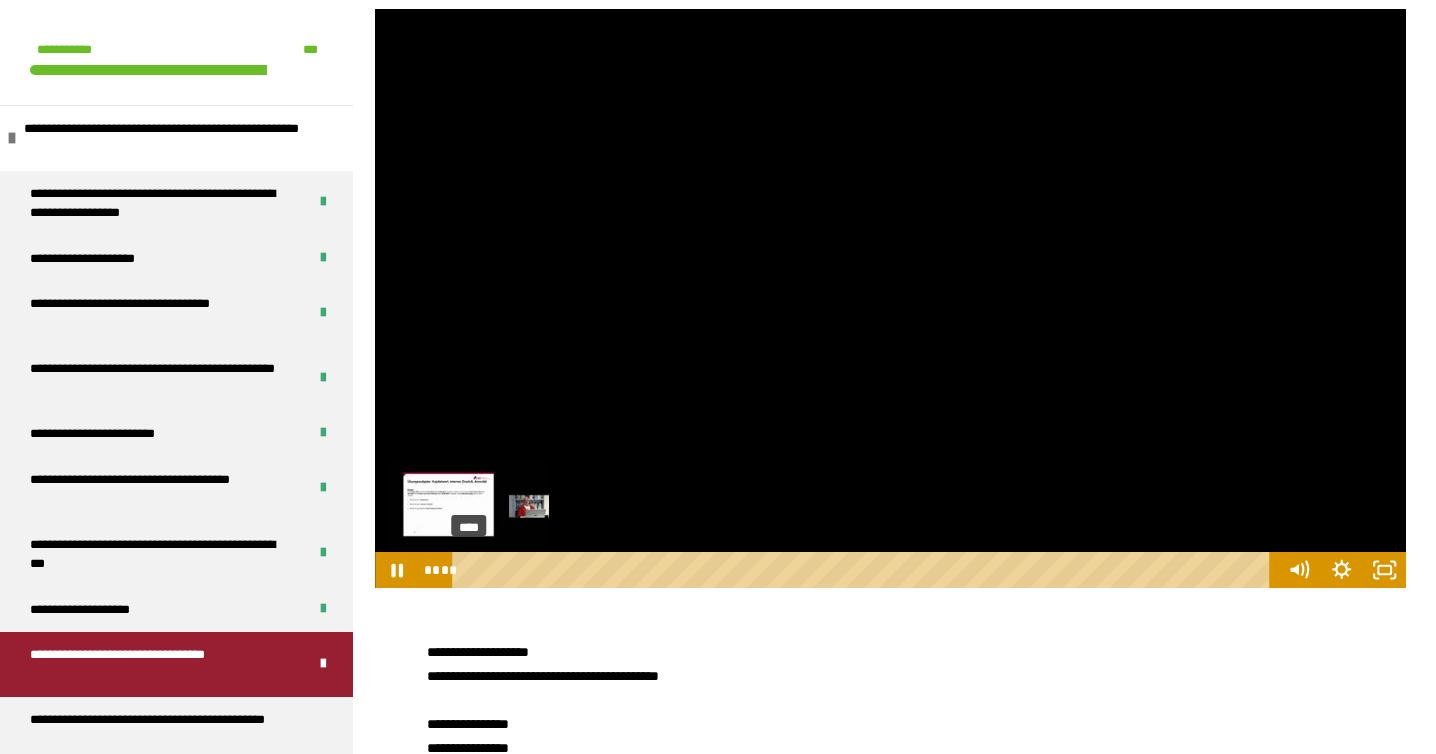 scroll, scrollTop: 302, scrollLeft: 0, axis: vertical 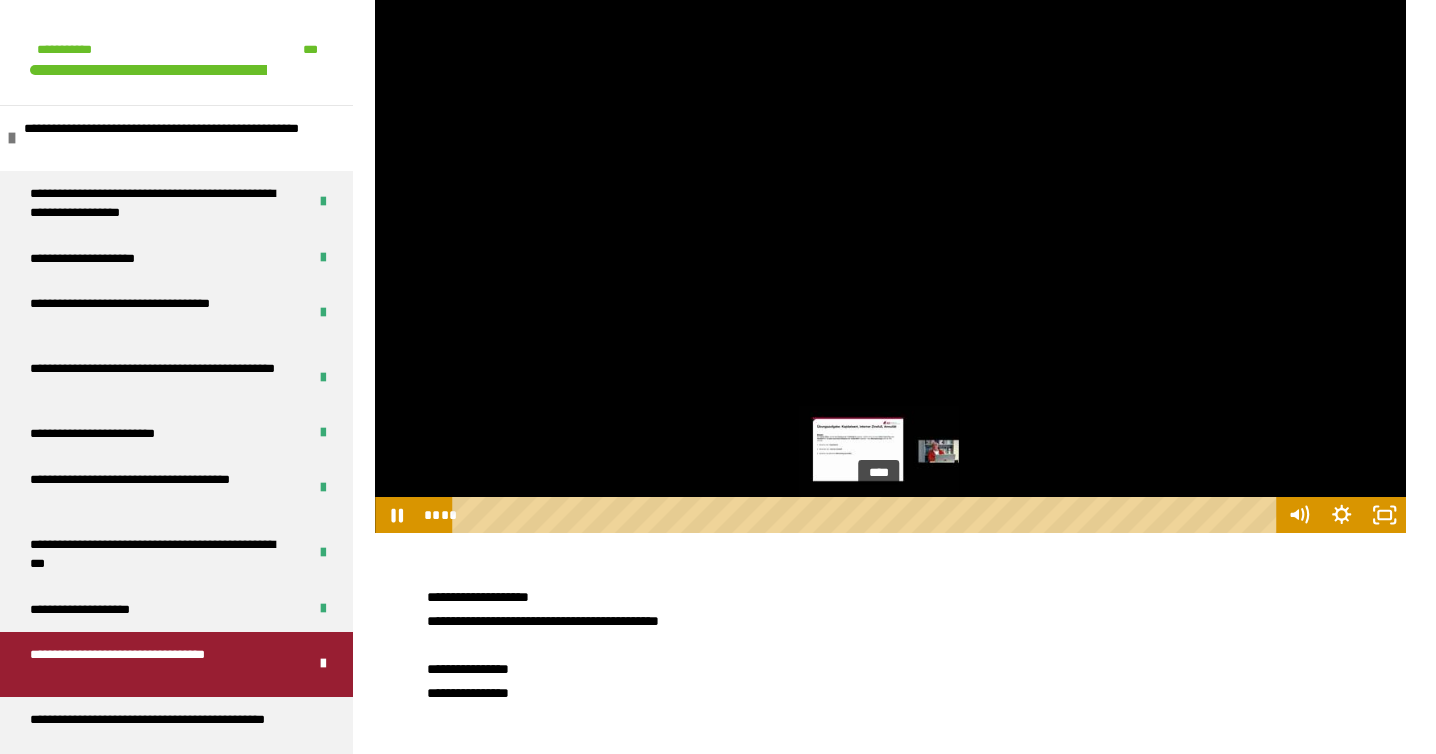 click on "****" at bounding box center [868, 515] 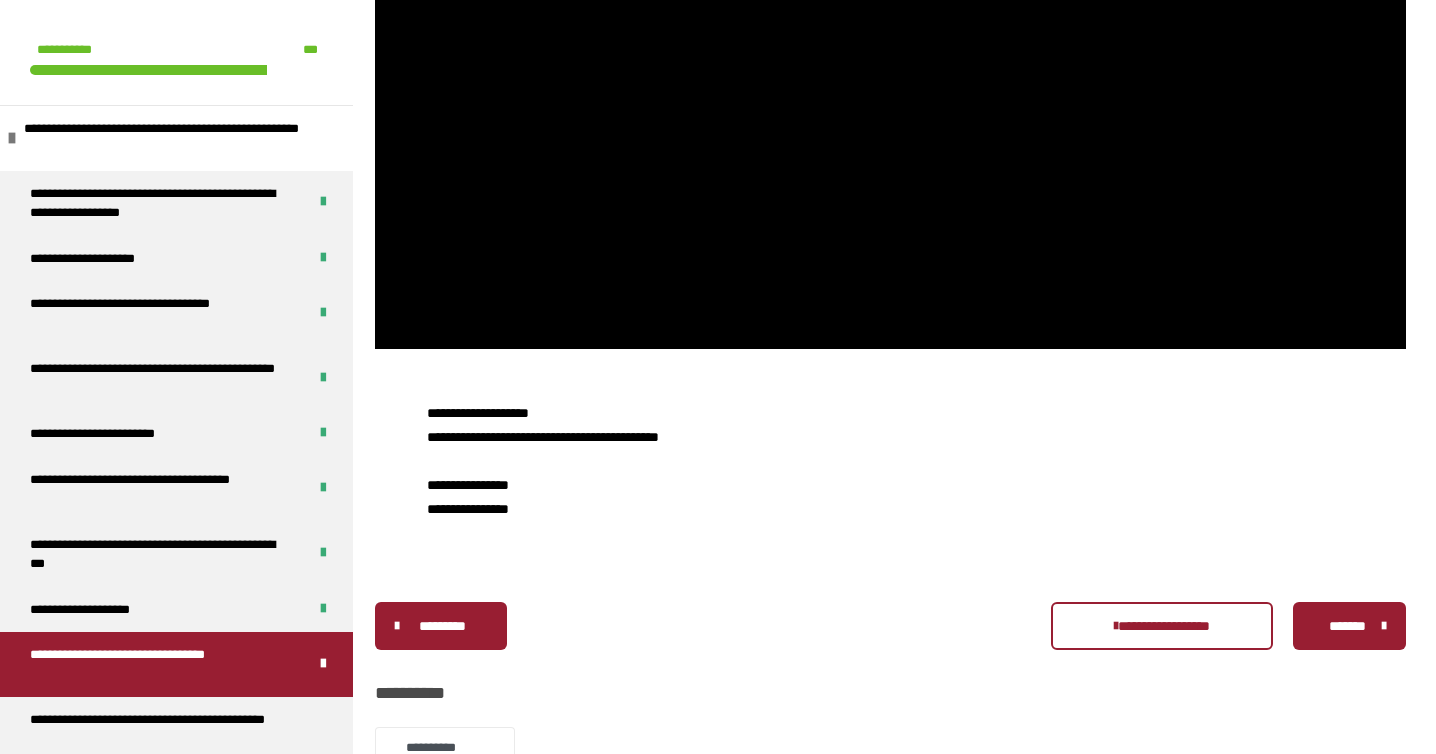 scroll, scrollTop: 517, scrollLeft: 0, axis: vertical 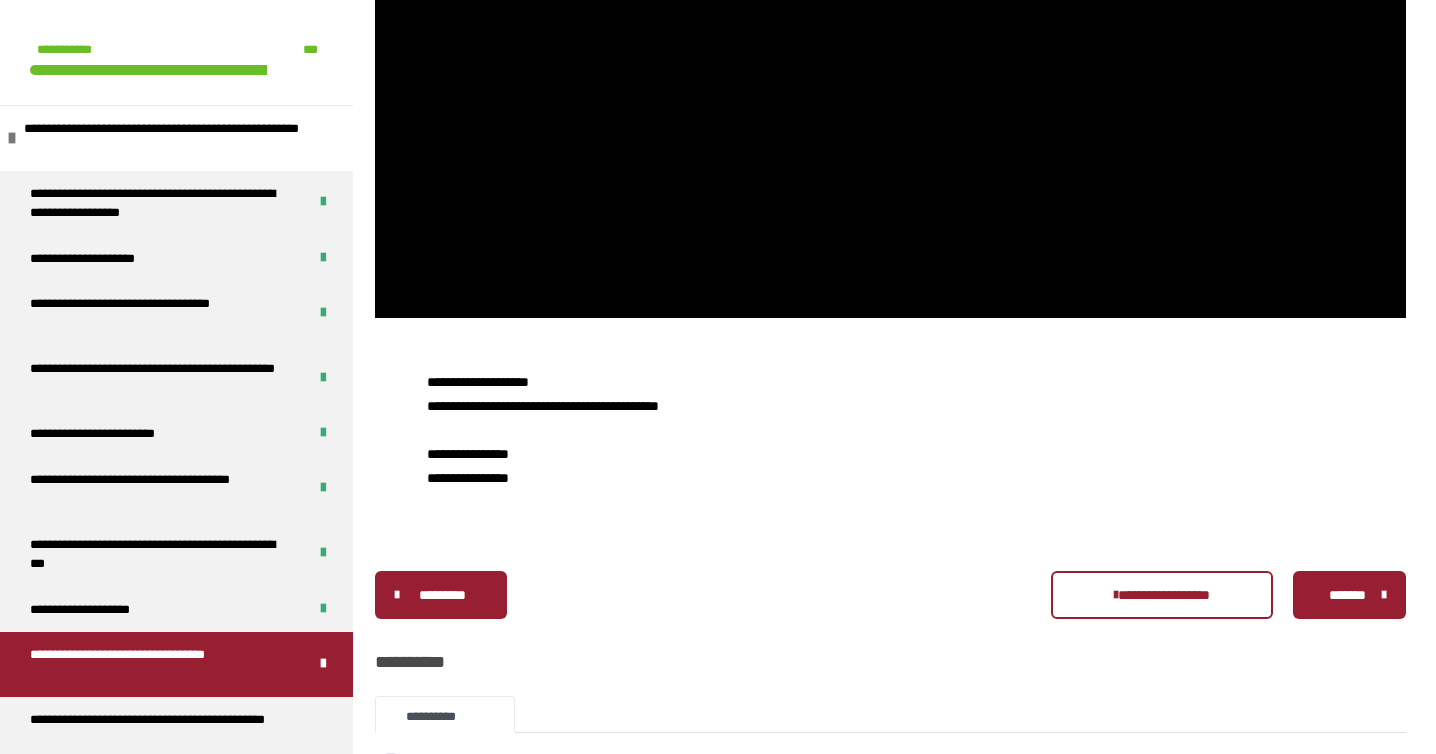 click on "*******" at bounding box center (1347, 595) 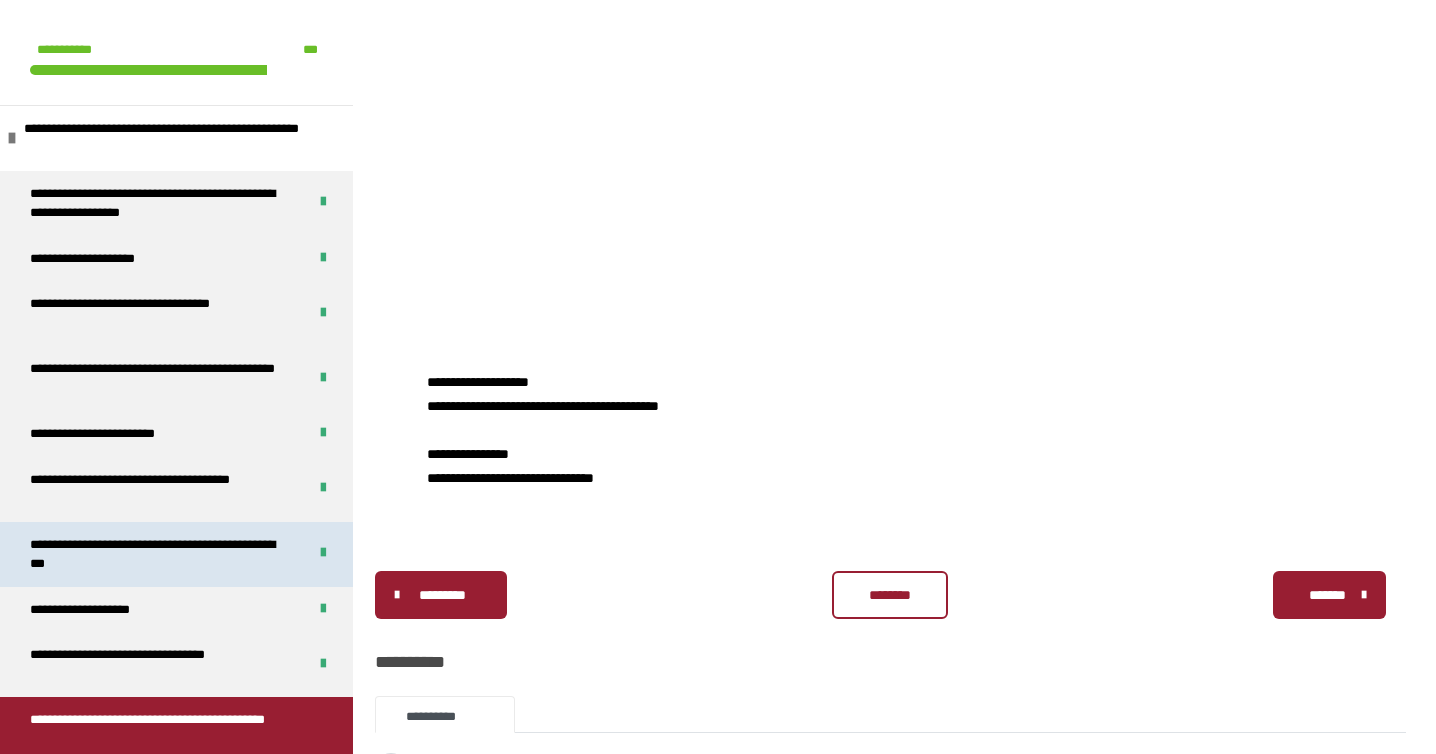 scroll, scrollTop: 295, scrollLeft: 0, axis: vertical 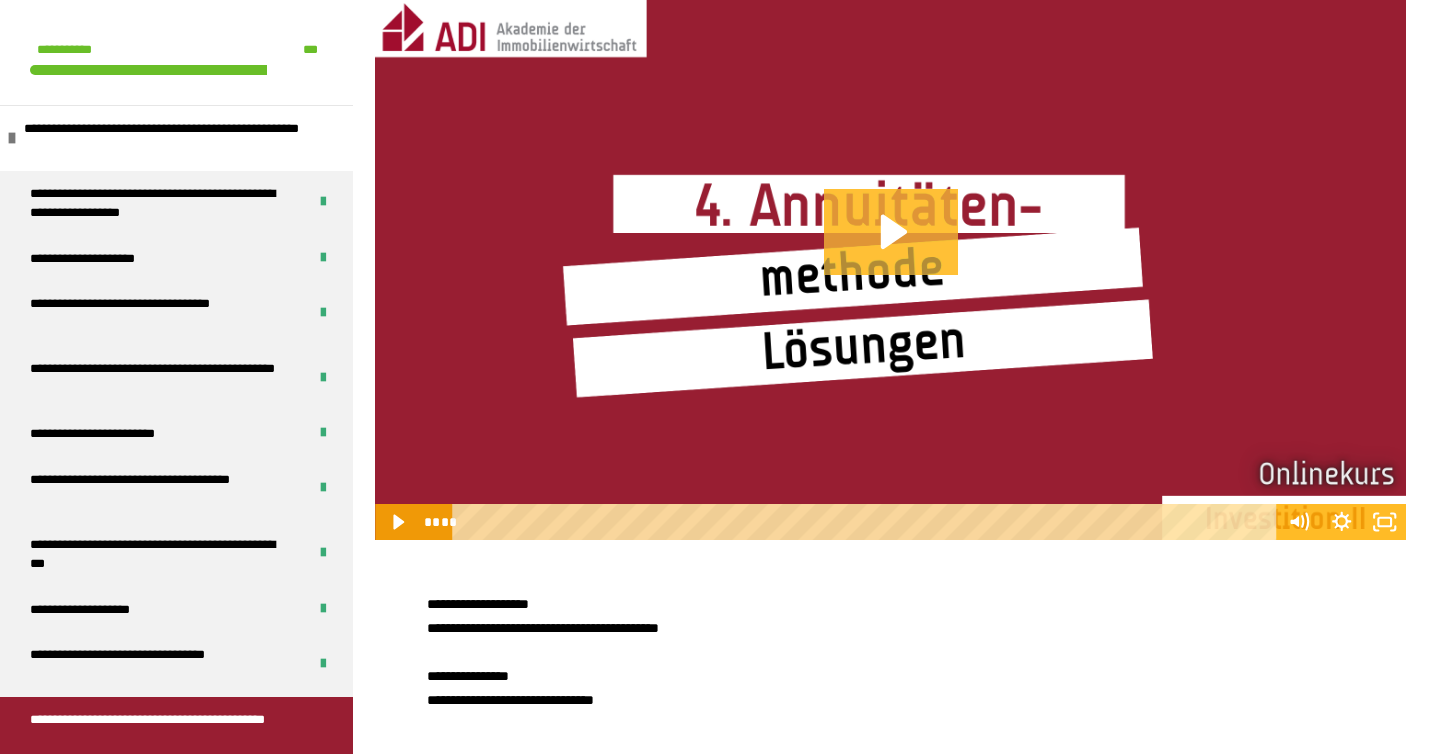 click 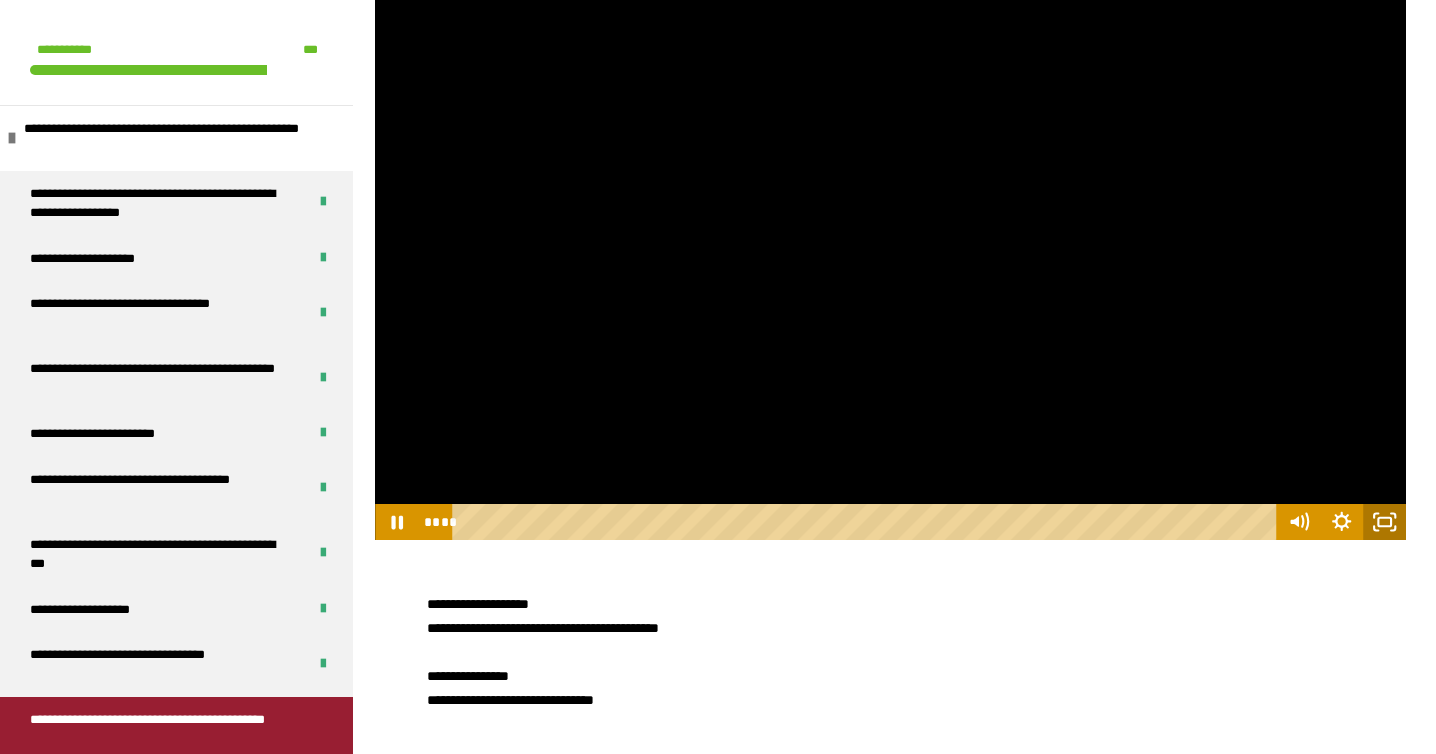 click 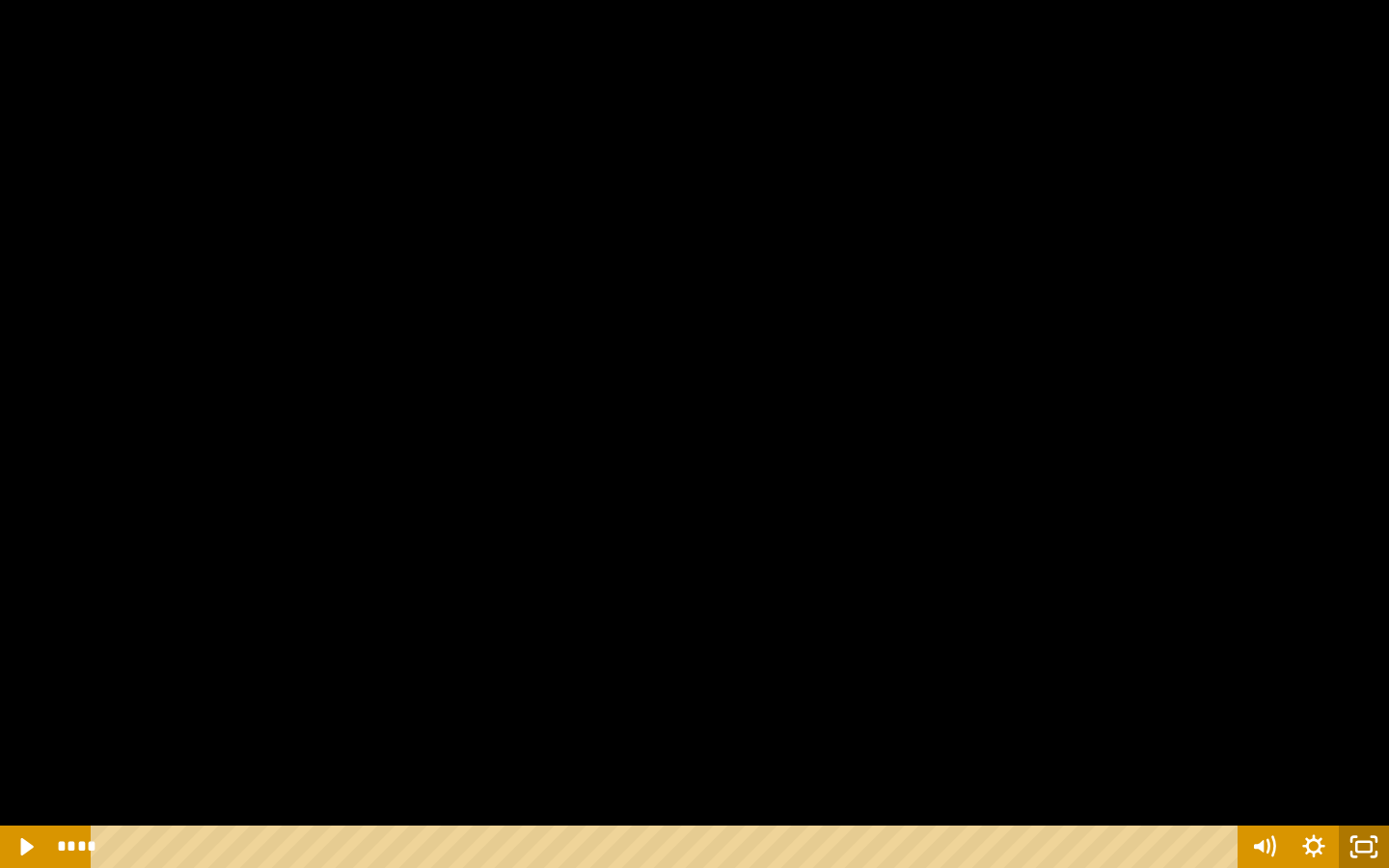 click 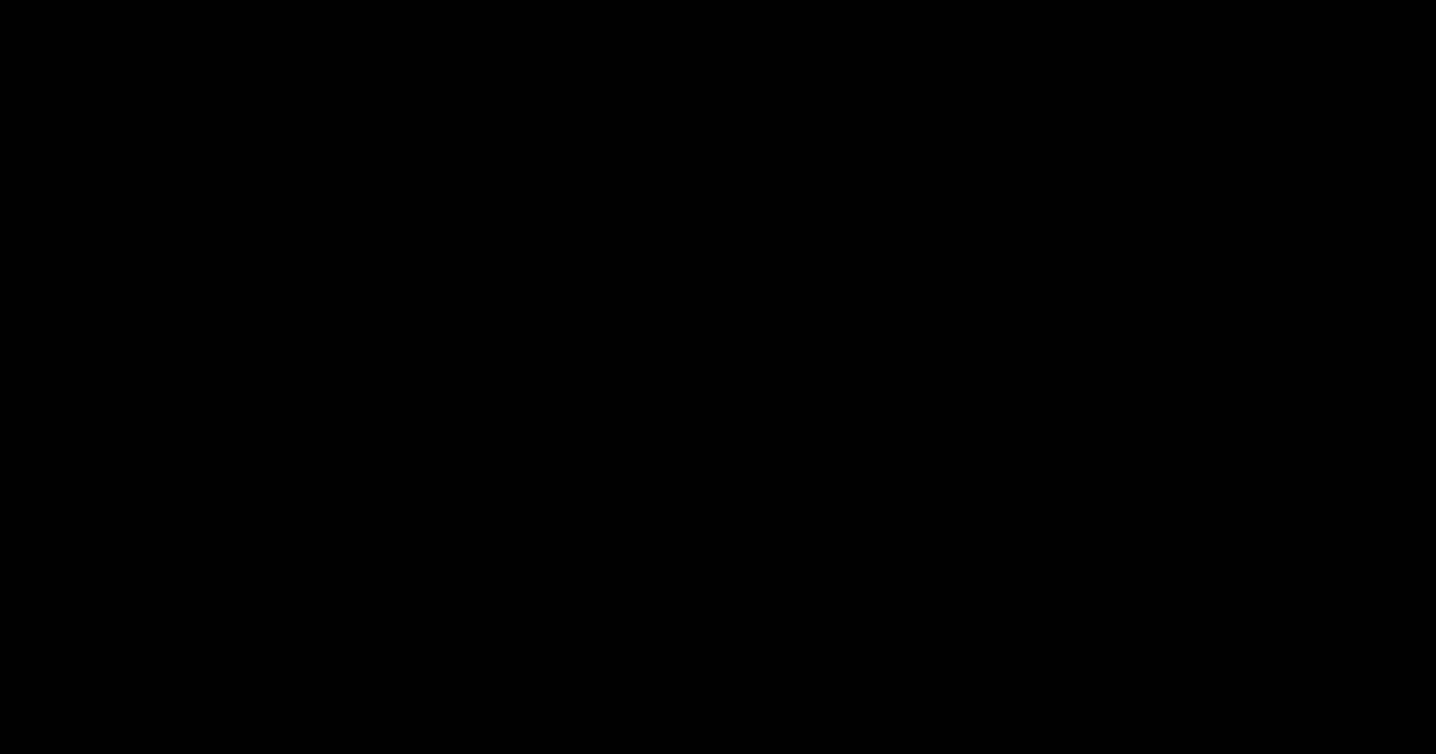 scroll, scrollTop: 581, scrollLeft: 0, axis: vertical 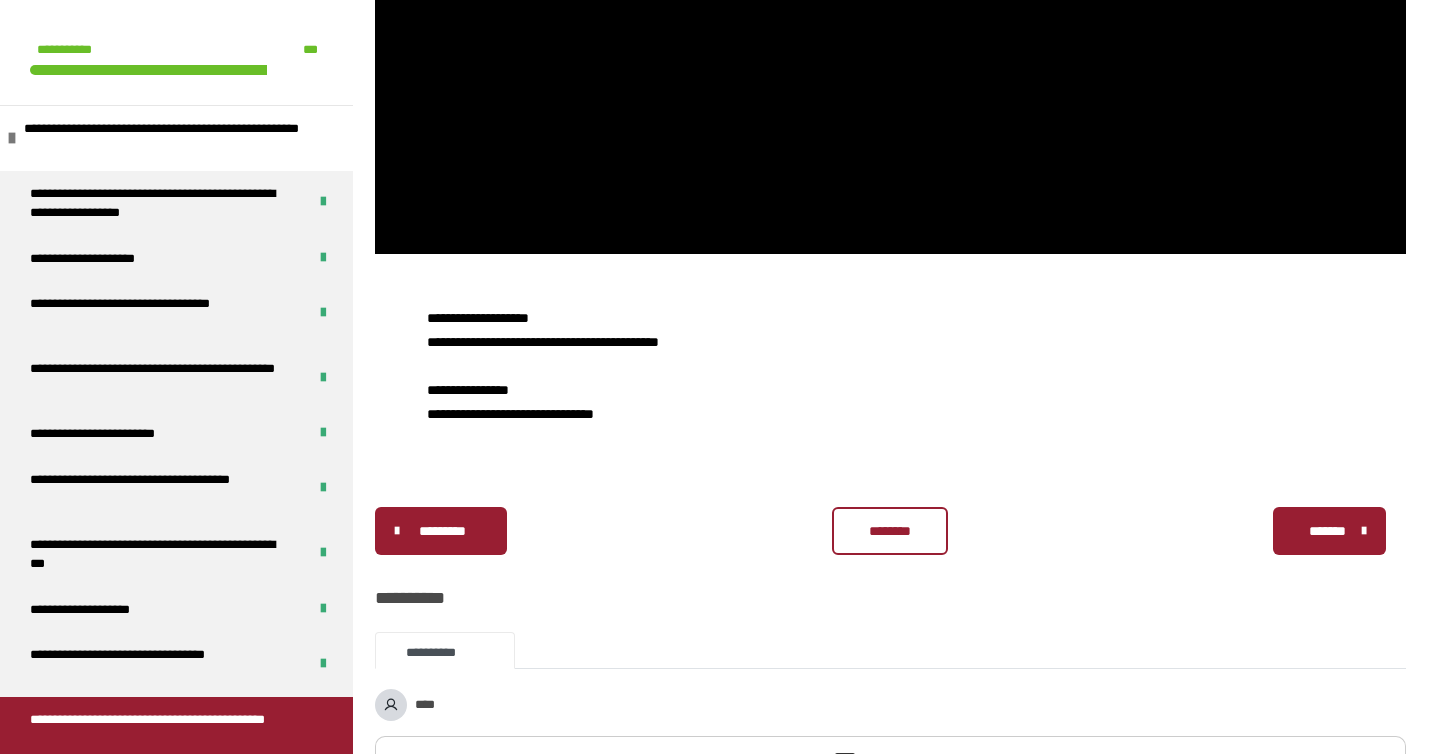 click on "********" at bounding box center (890, 531) 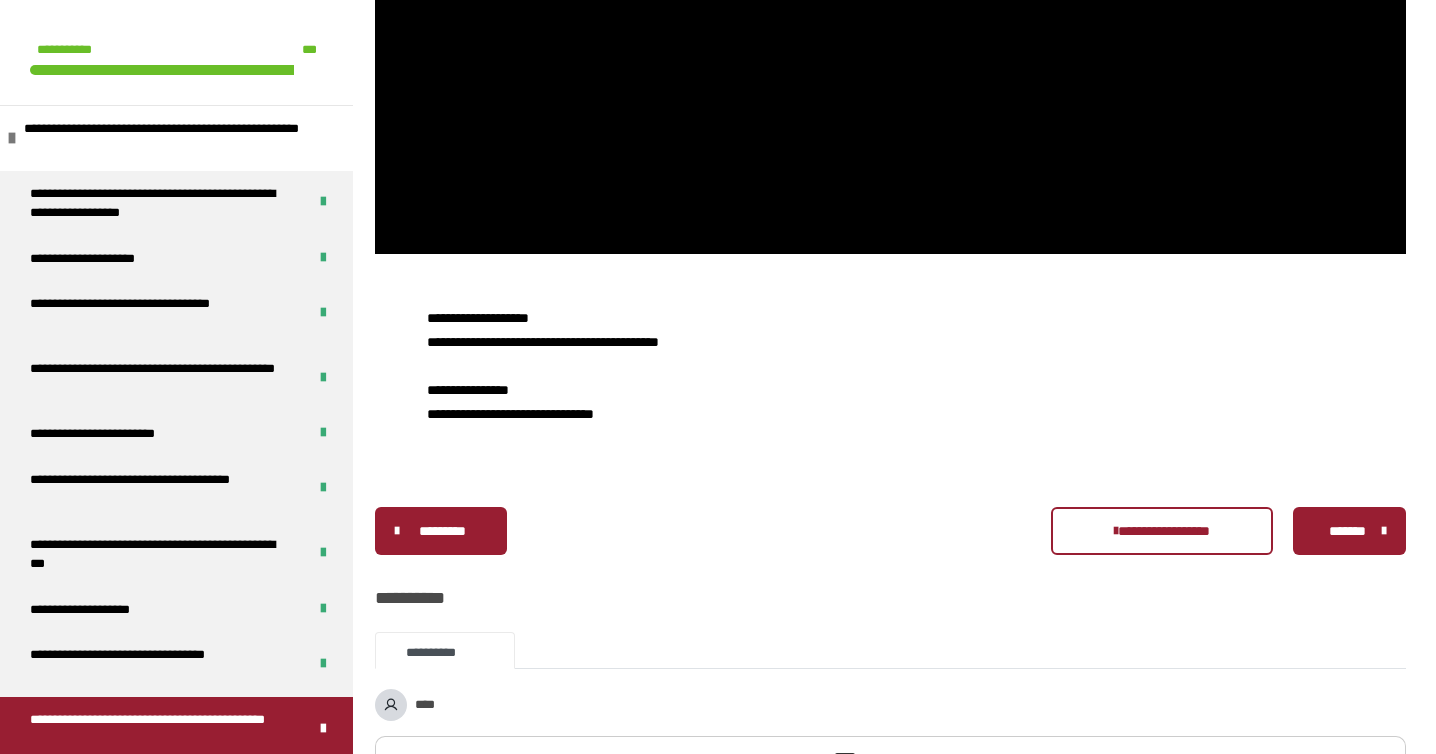 click on "*******" at bounding box center (1349, 531) 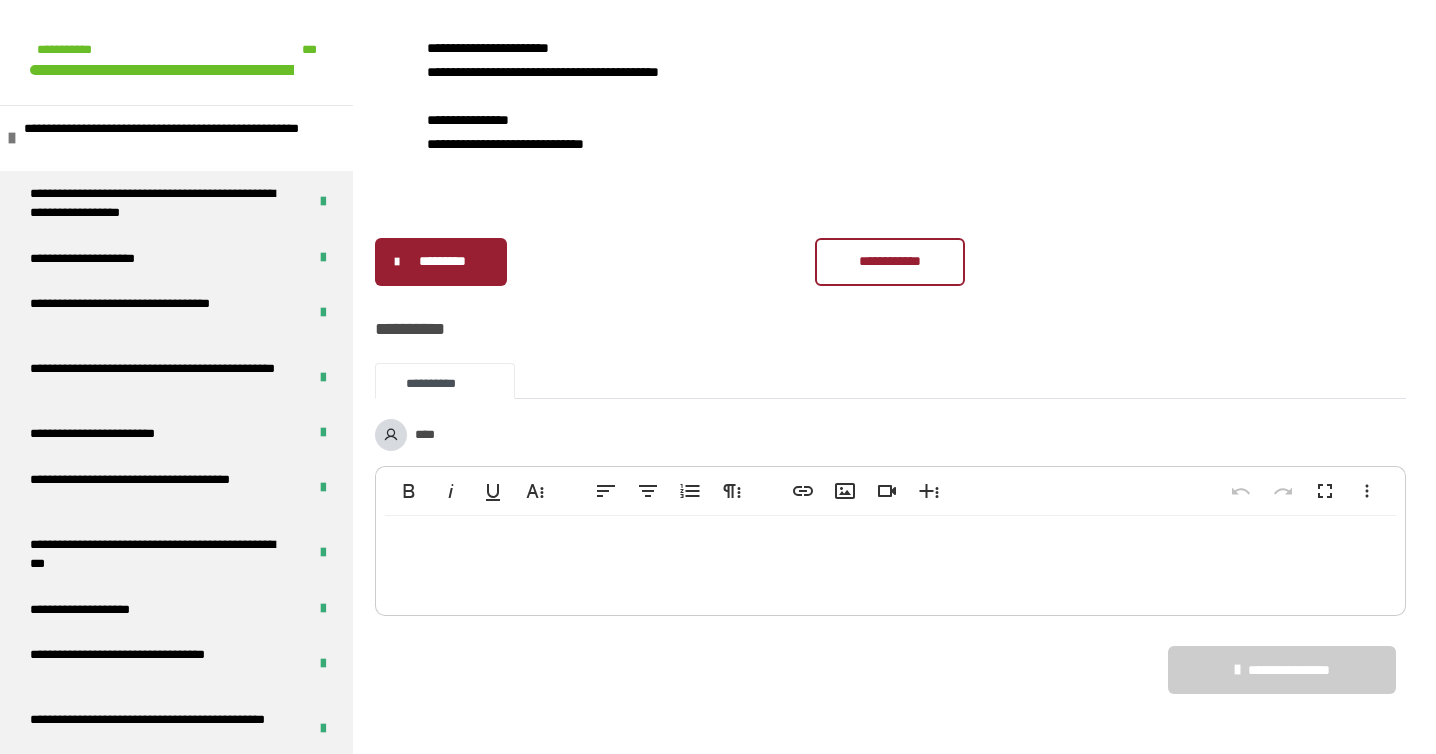 scroll, scrollTop: 295, scrollLeft: 0, axis: vertical 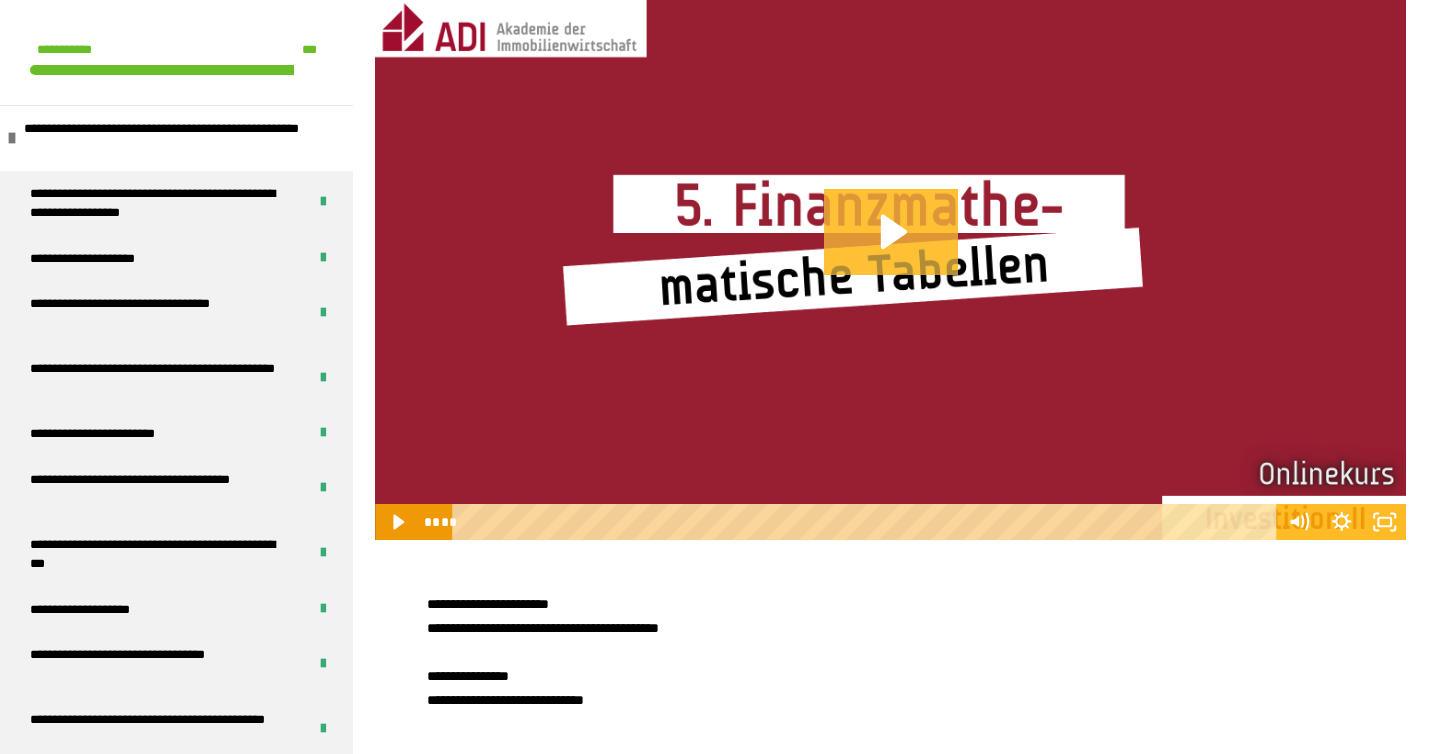 click 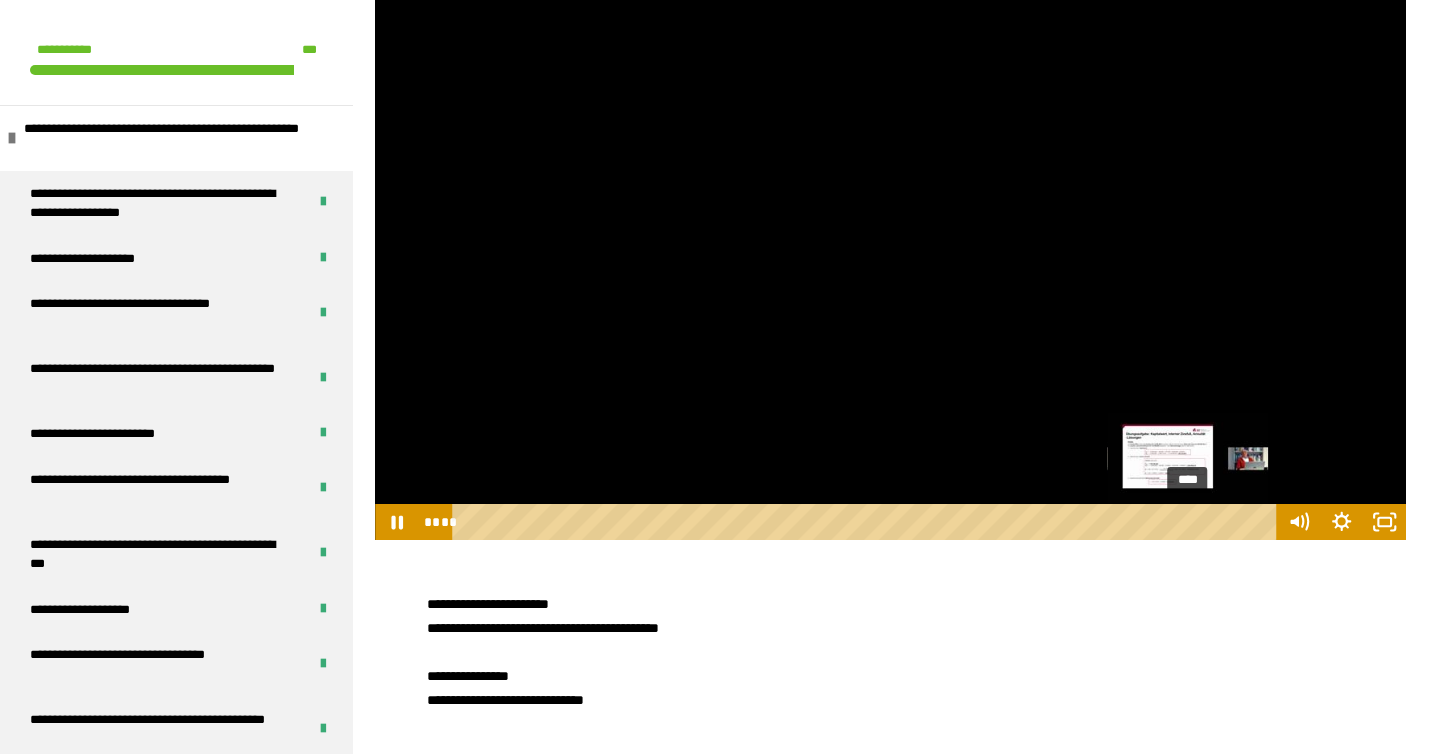 click on "****" at bounding box center (868, 522) 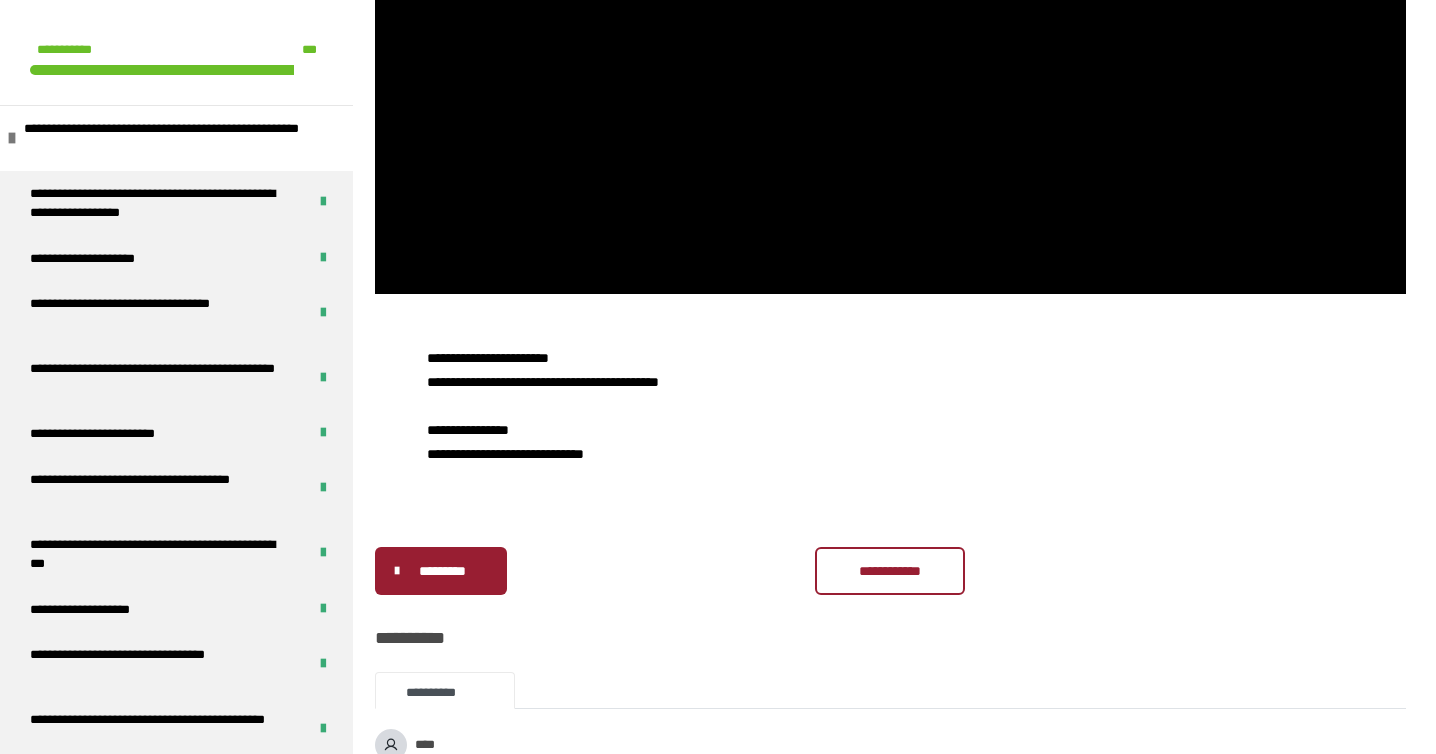 scroll, scrollTop: 612, scrollLeft: 0, axis: vertical 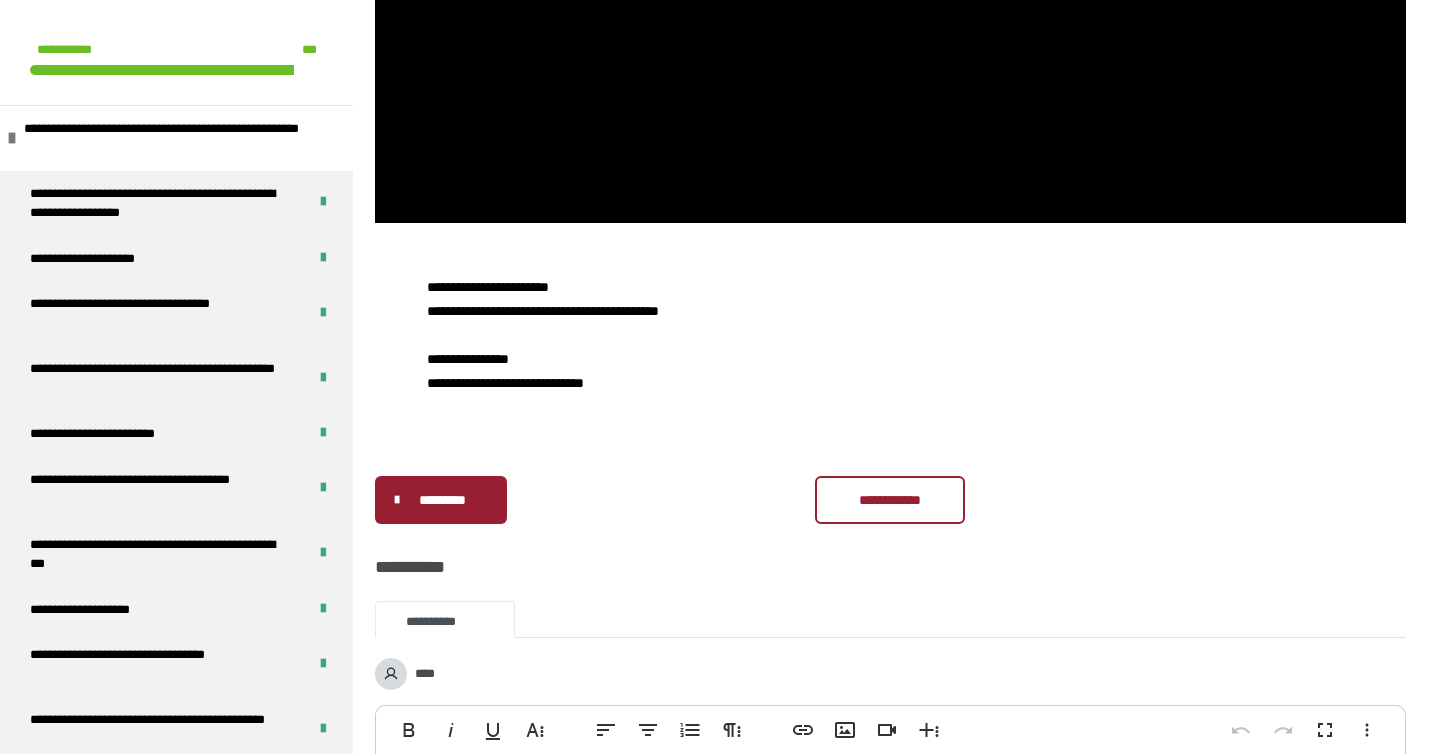click on "**********" at bounding box center [890, 500] 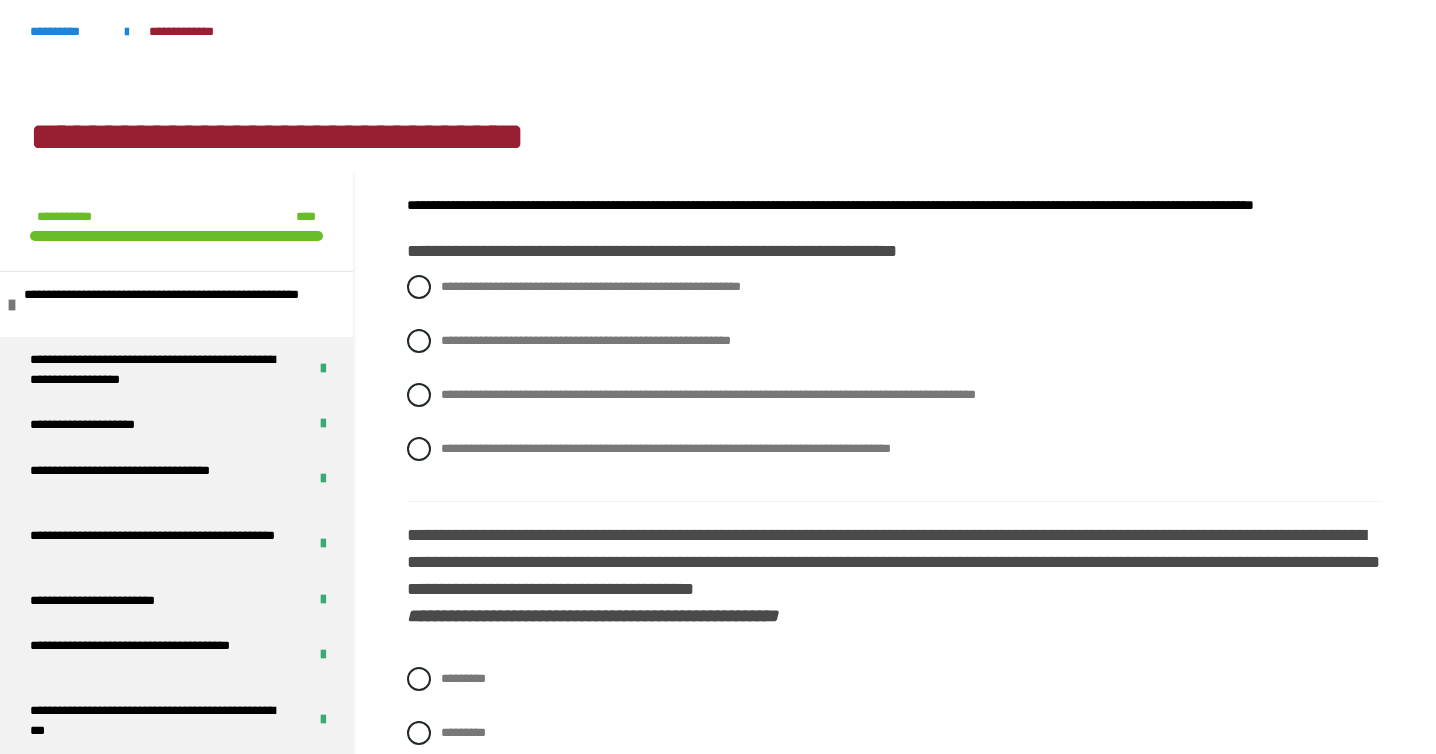 scroll, scrollTop: 90, scrollLeft: 0, axis: vertical 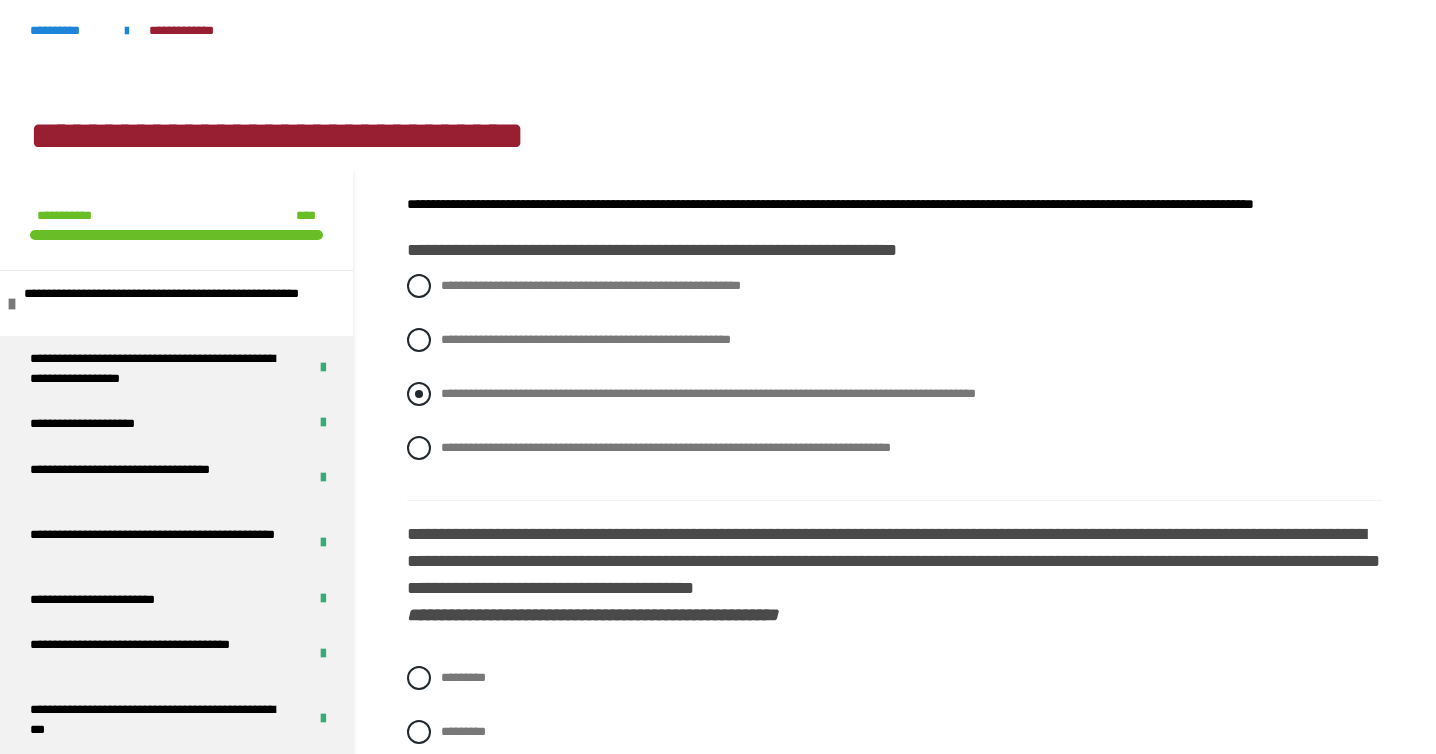 click on "**********" at bounding box center (708, 393) 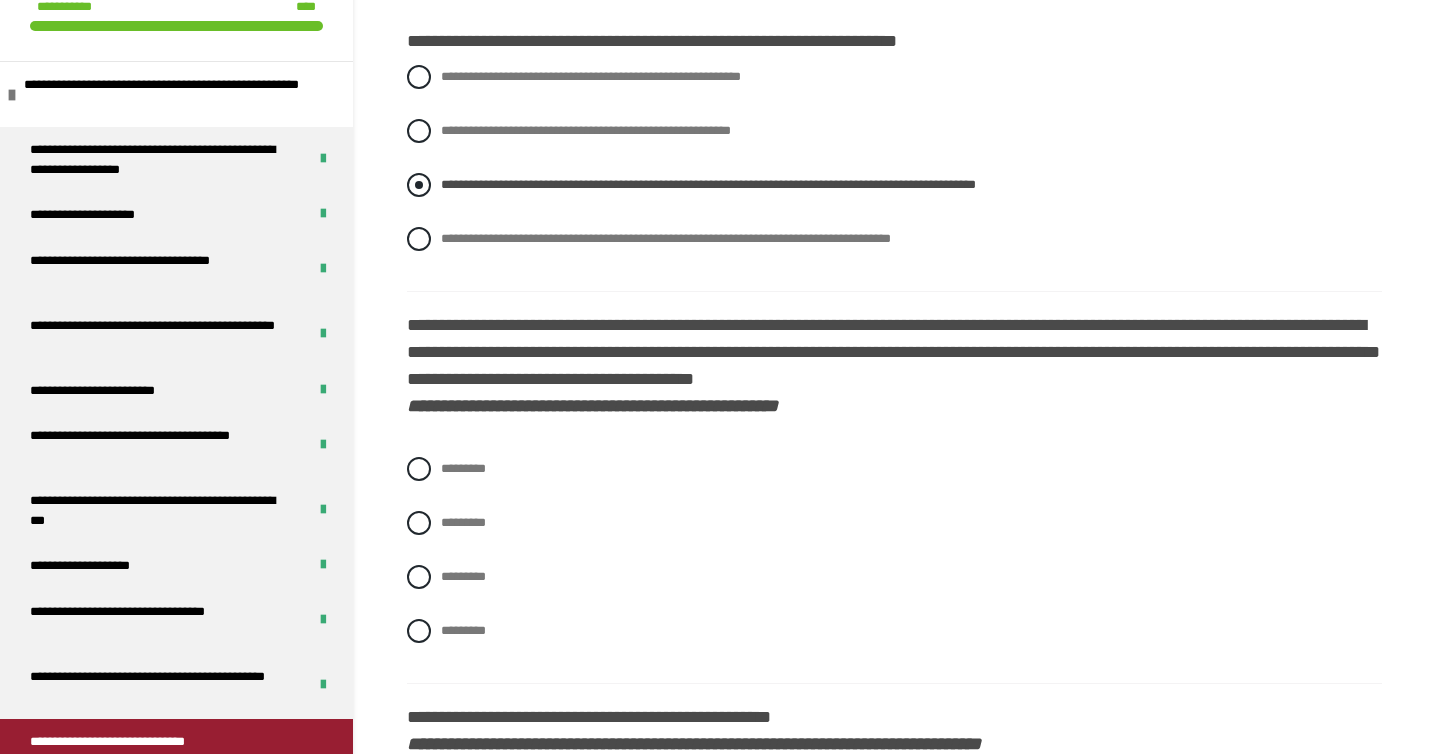 scroll, scrollTop: 308, scrollLeft: 0, axis: vertical 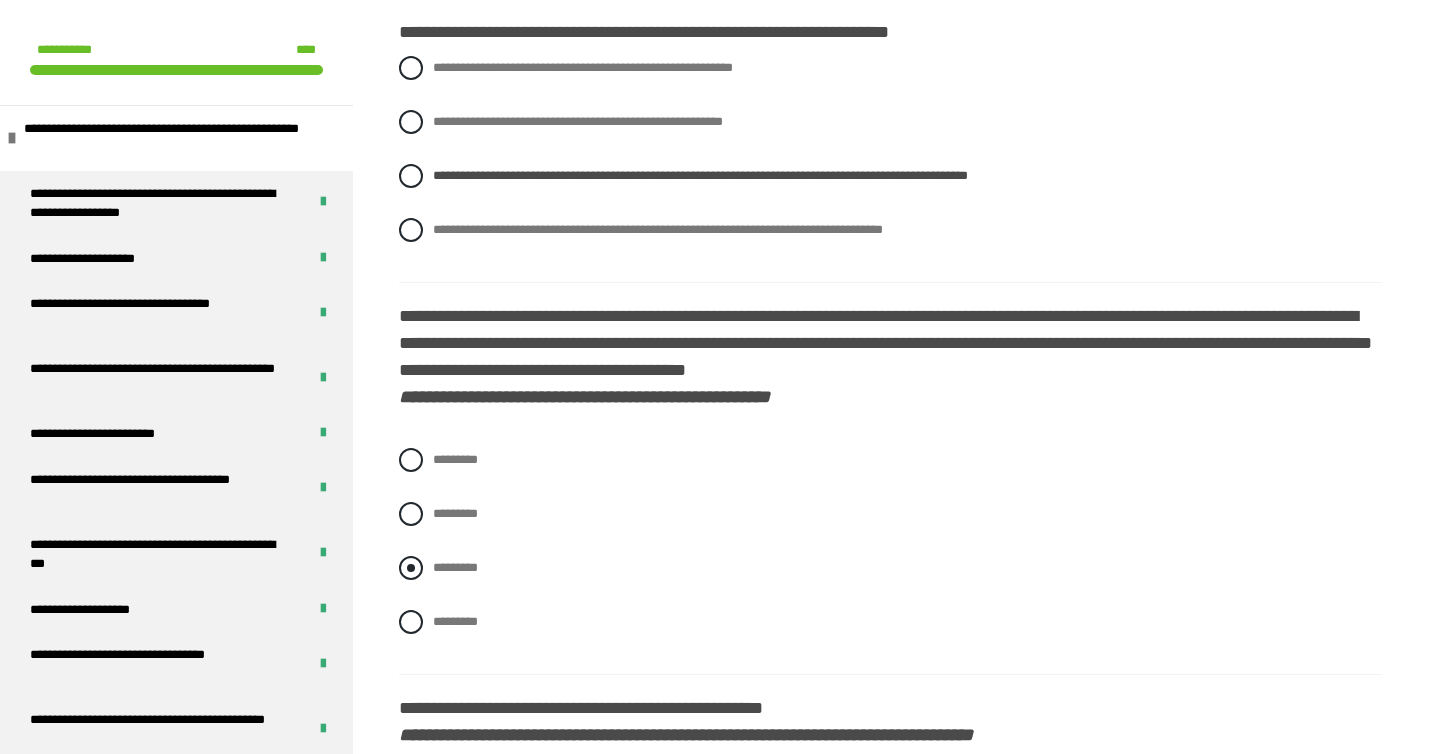 click on "*********" at bounding box center (890, 568) 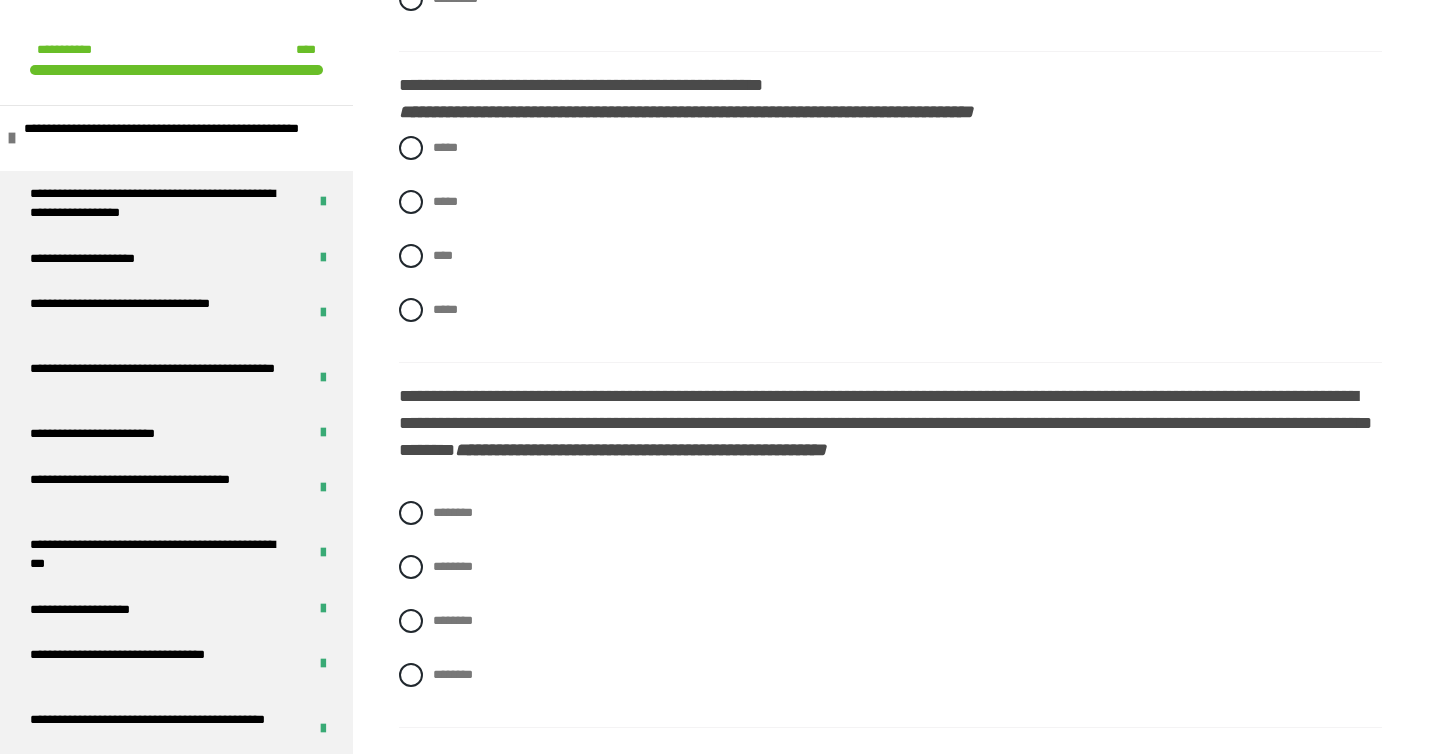 scroll, scrollTop: 933, scrollLeft: 0, axis: vertical 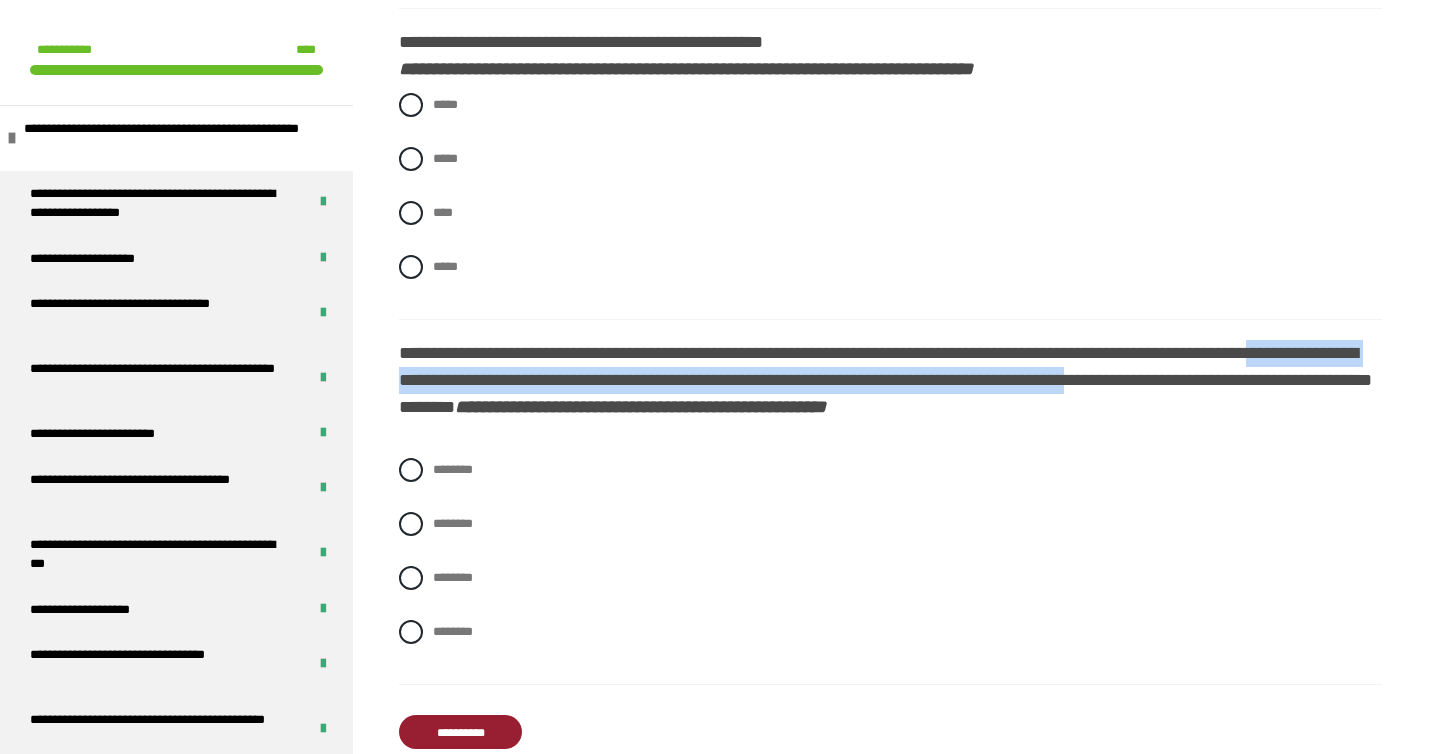 drag, startPoint x: 530, startPoint y: 382, endPoint x: 497, endPoint y: 413, distance: 45.276924 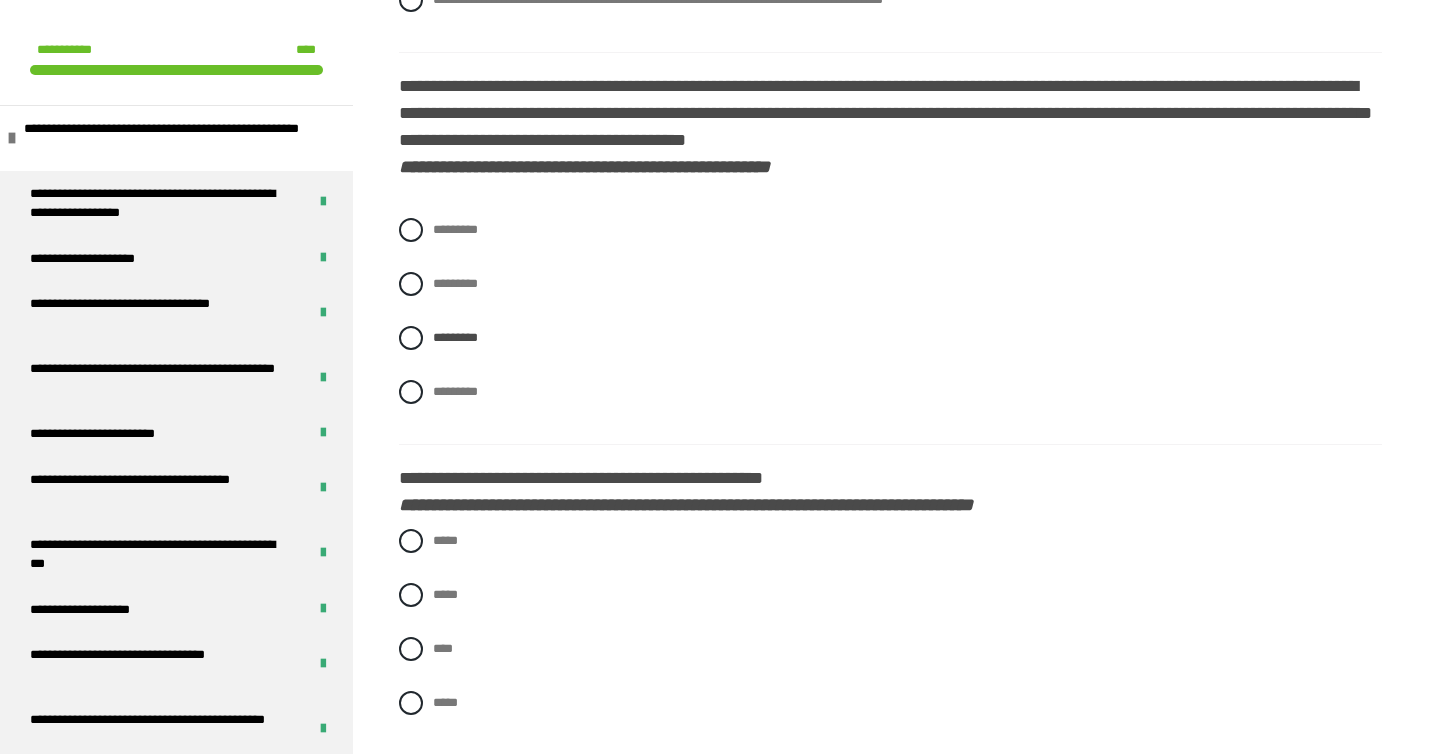 scroll, scrollTop: 520, scrollLeft: 0, axis: vertical 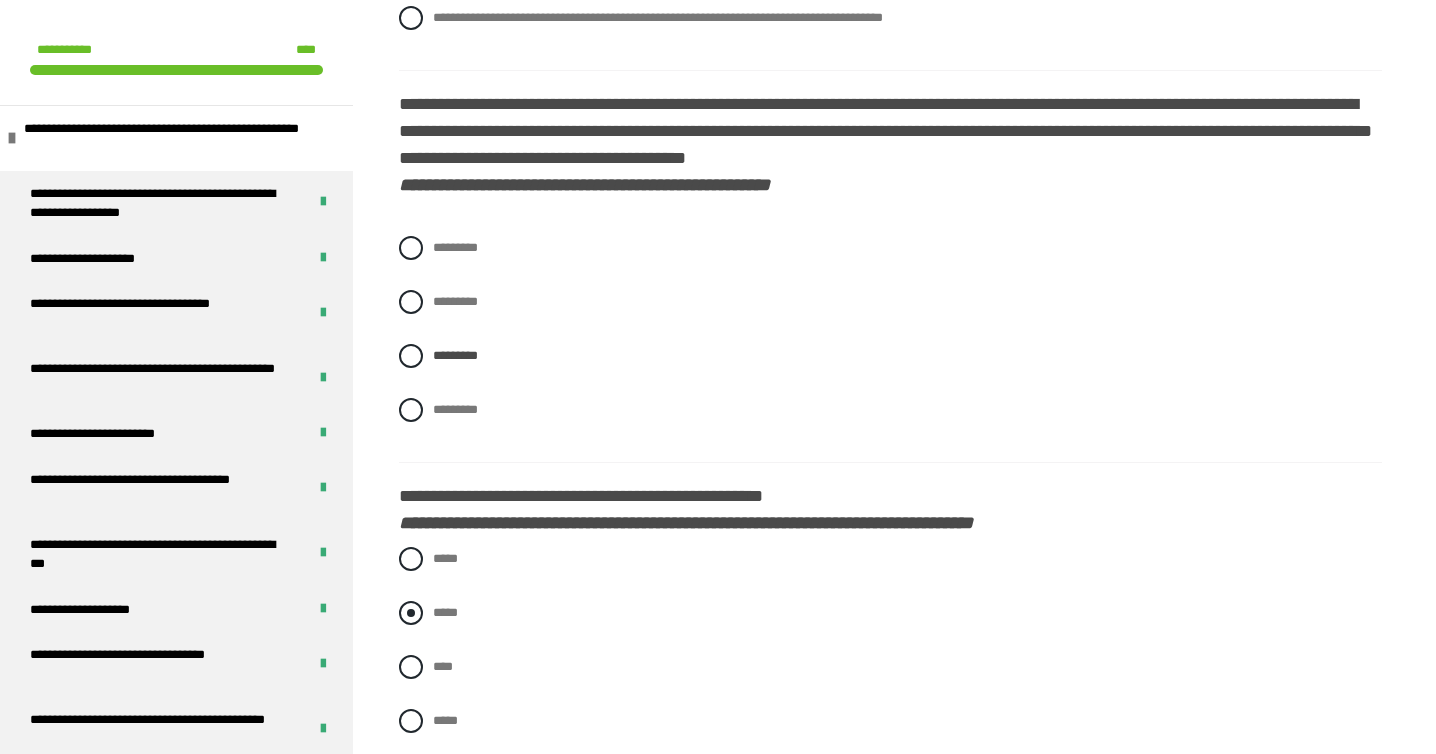 click on "*****" at bounding box center [890, 613] 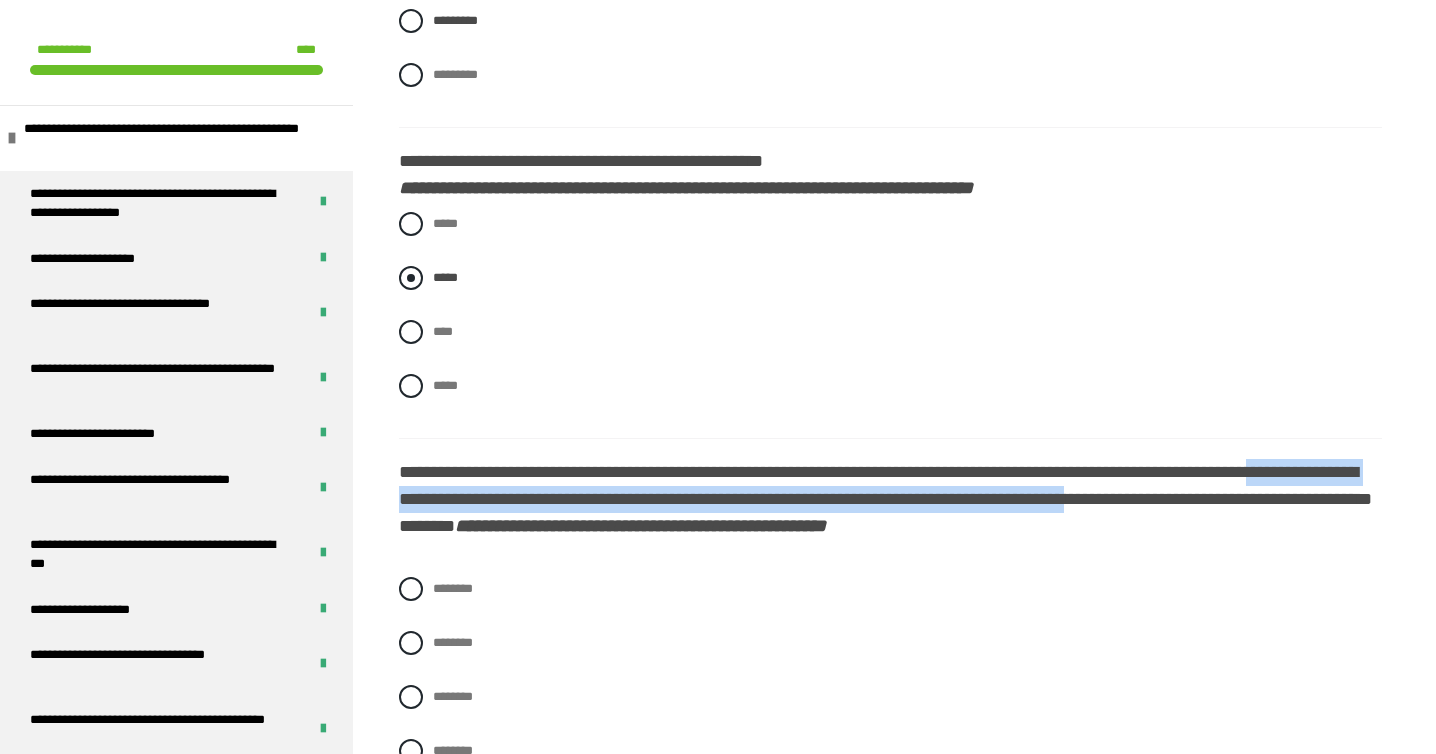 scroll, scrollTop: 923, scrollLeft: 0, axis: vertical 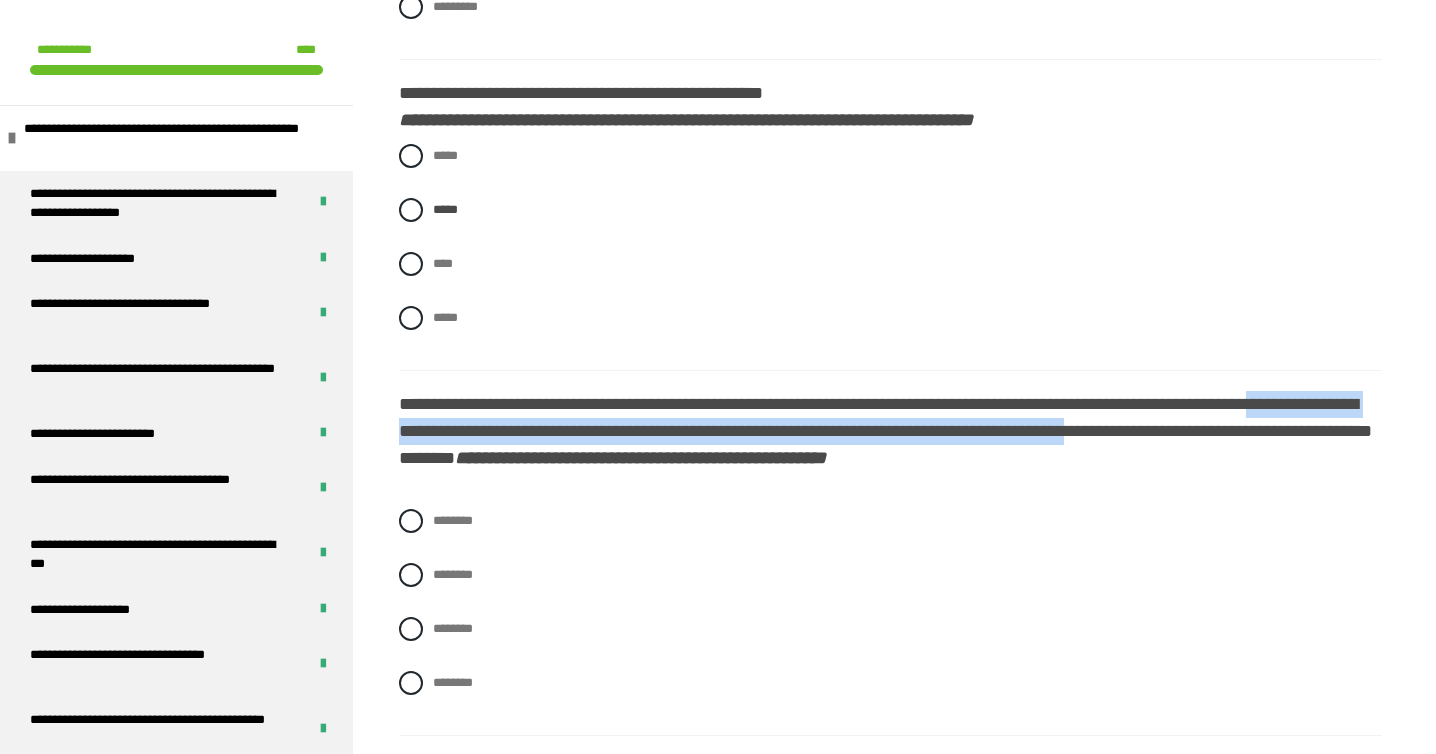 drag, startPoint x: 700, startPoint y: 514, endPoint x: 683, endPoint y: 437, distance: 78.854294 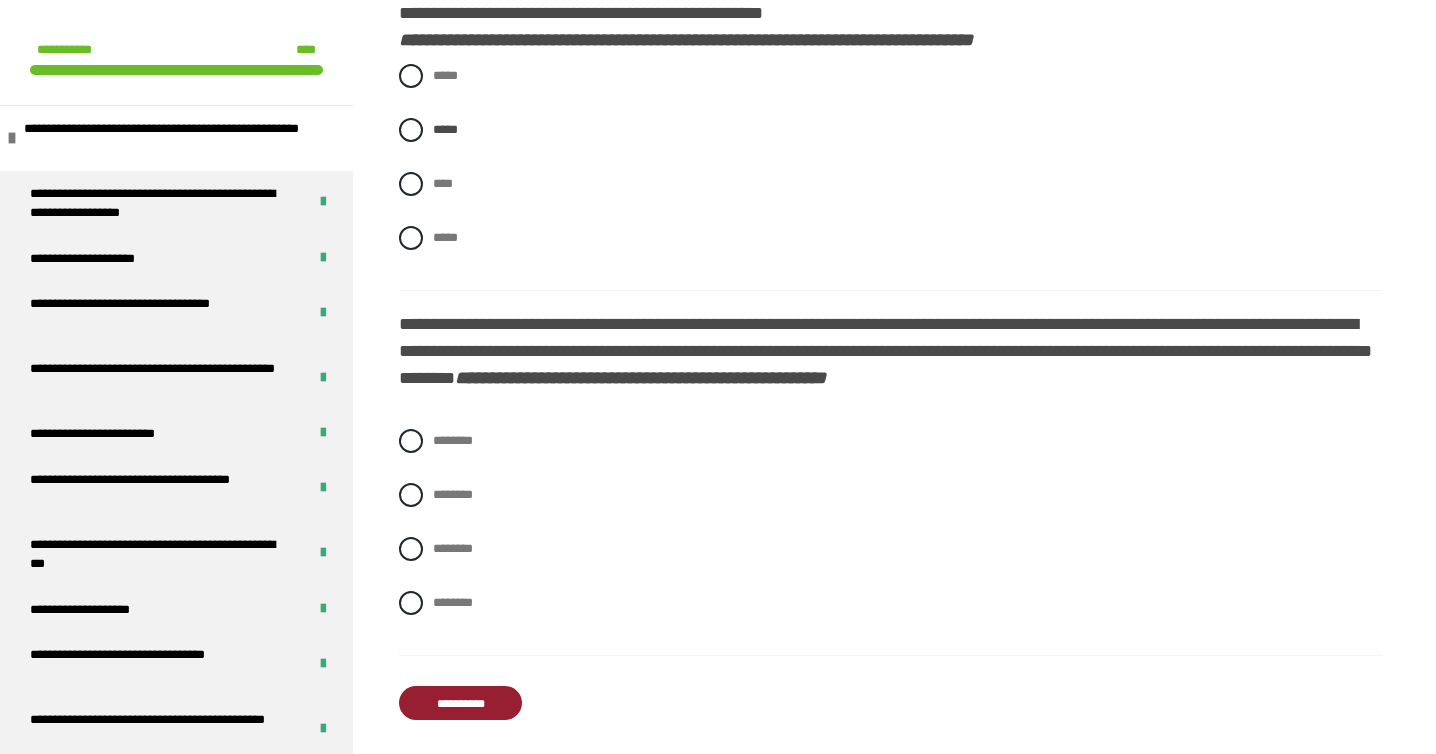 scroll, scrollTop: 1008, scrollLeft: 0, axis: vertical 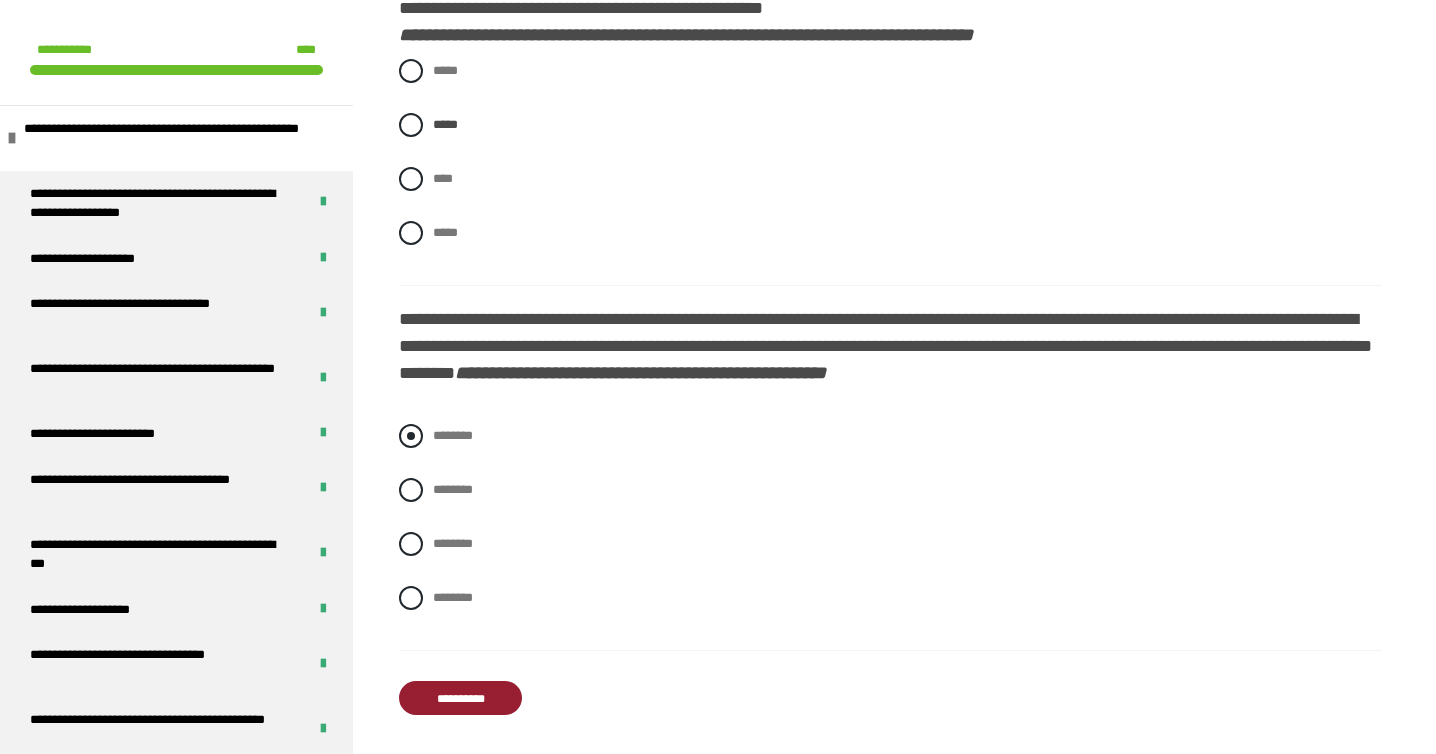 click on "********" at bounding box center [453, 435] 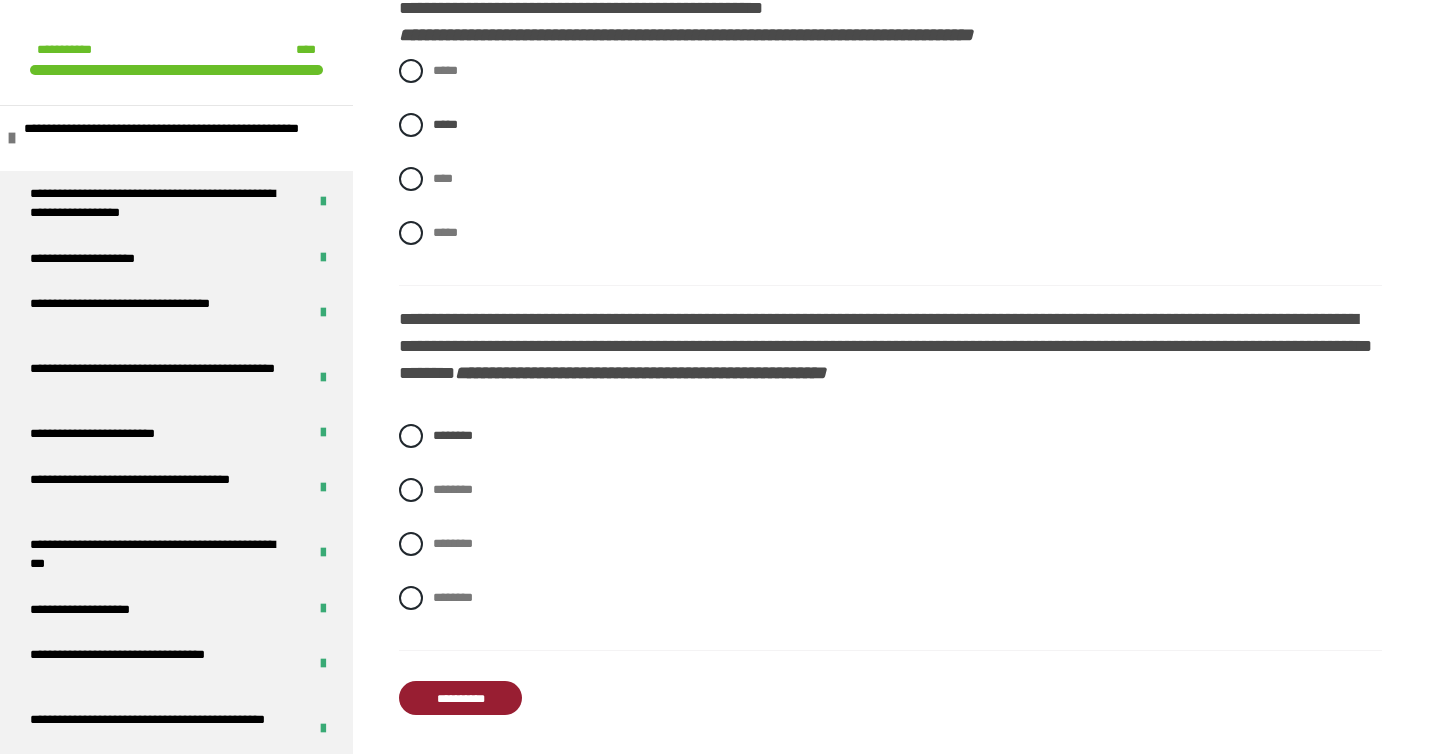 click on "**********" at bounding box center [460, 698] 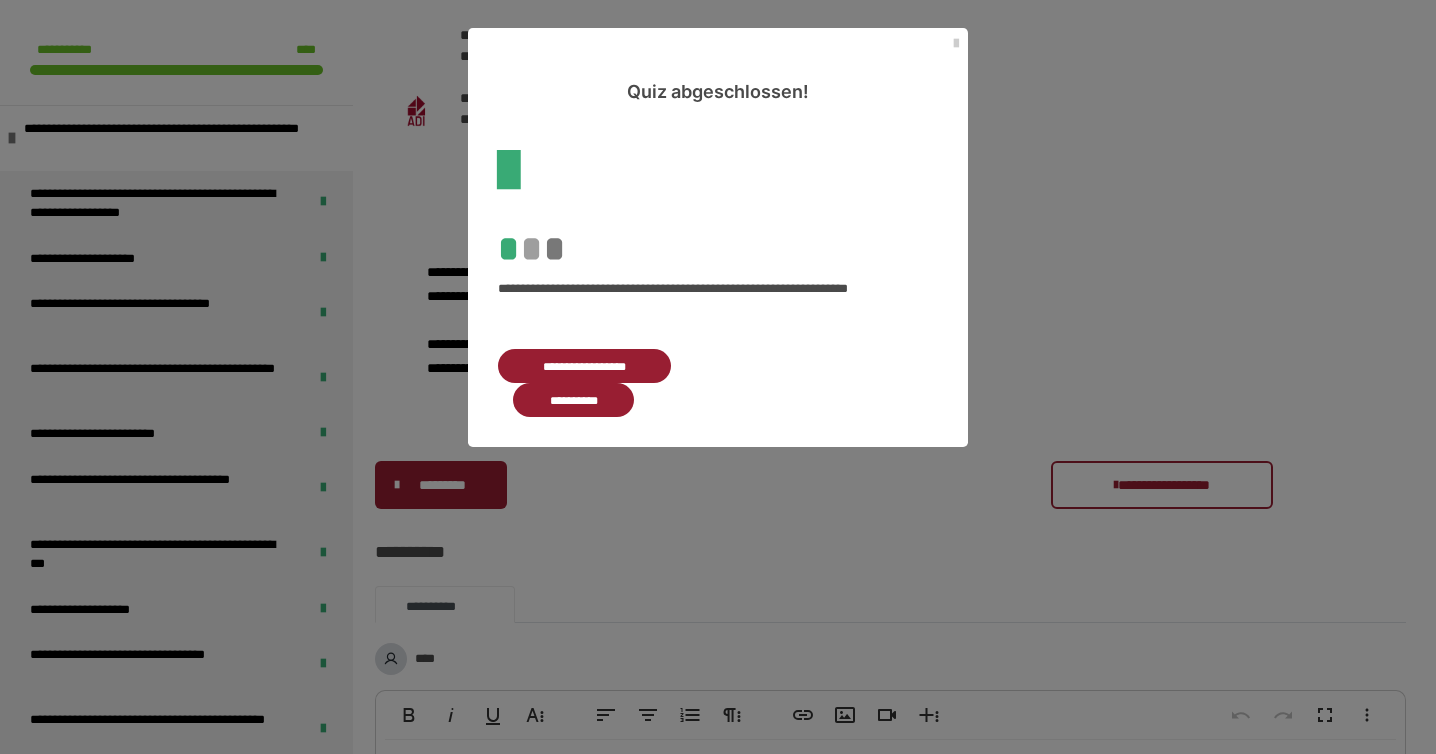 scroll, scrollTop: 675, scrollLeft: 0, axis: vertical 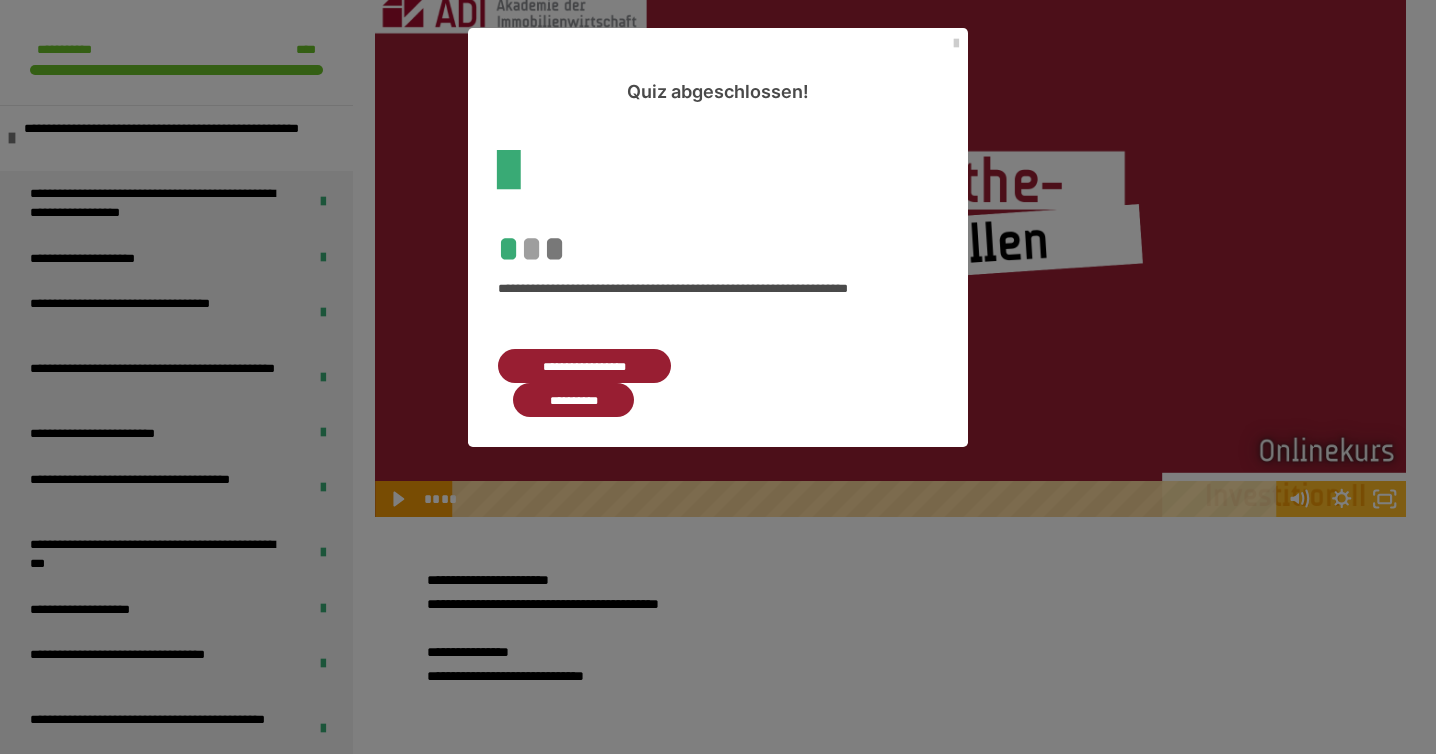 click on "**********" at bounding box center (573, 400) 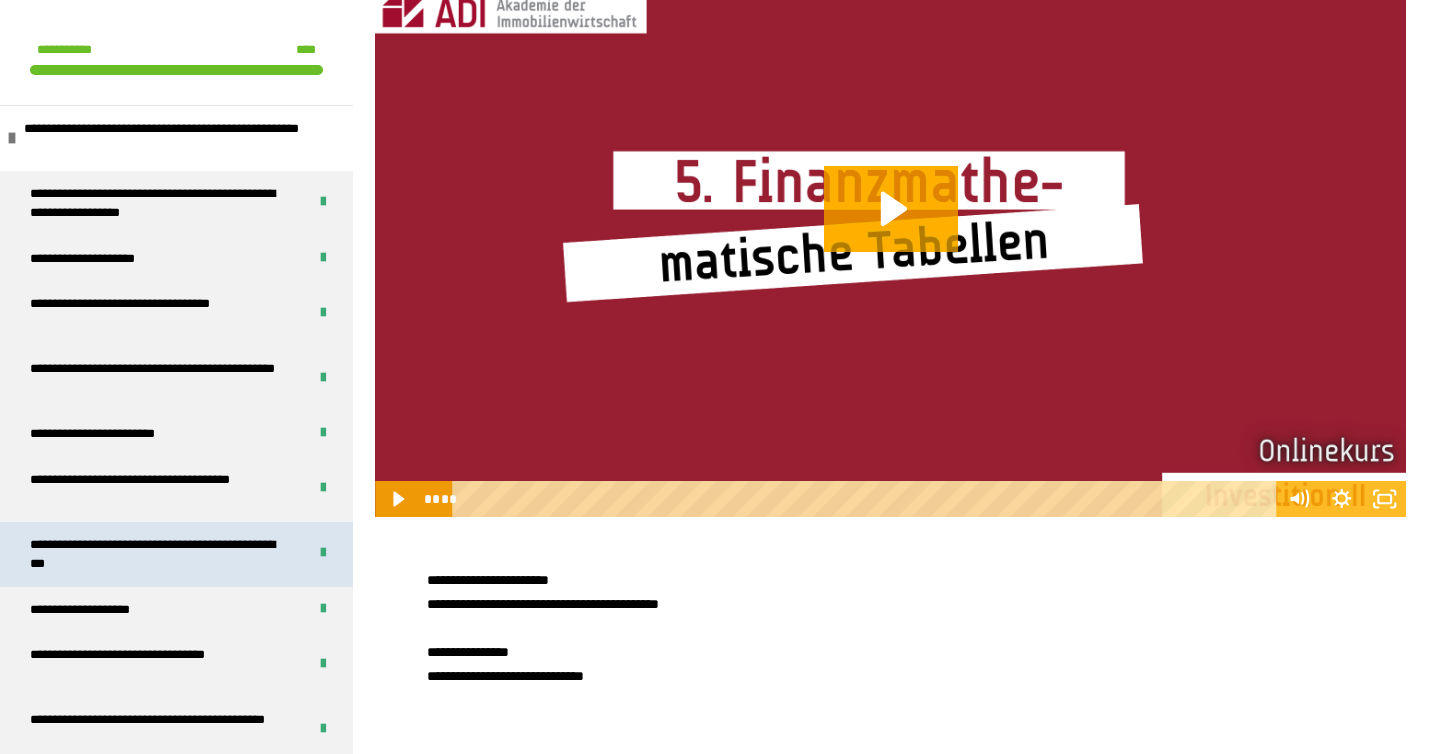 scroll, scrollTop: 95, scrollLeft: 0, axis: vertical 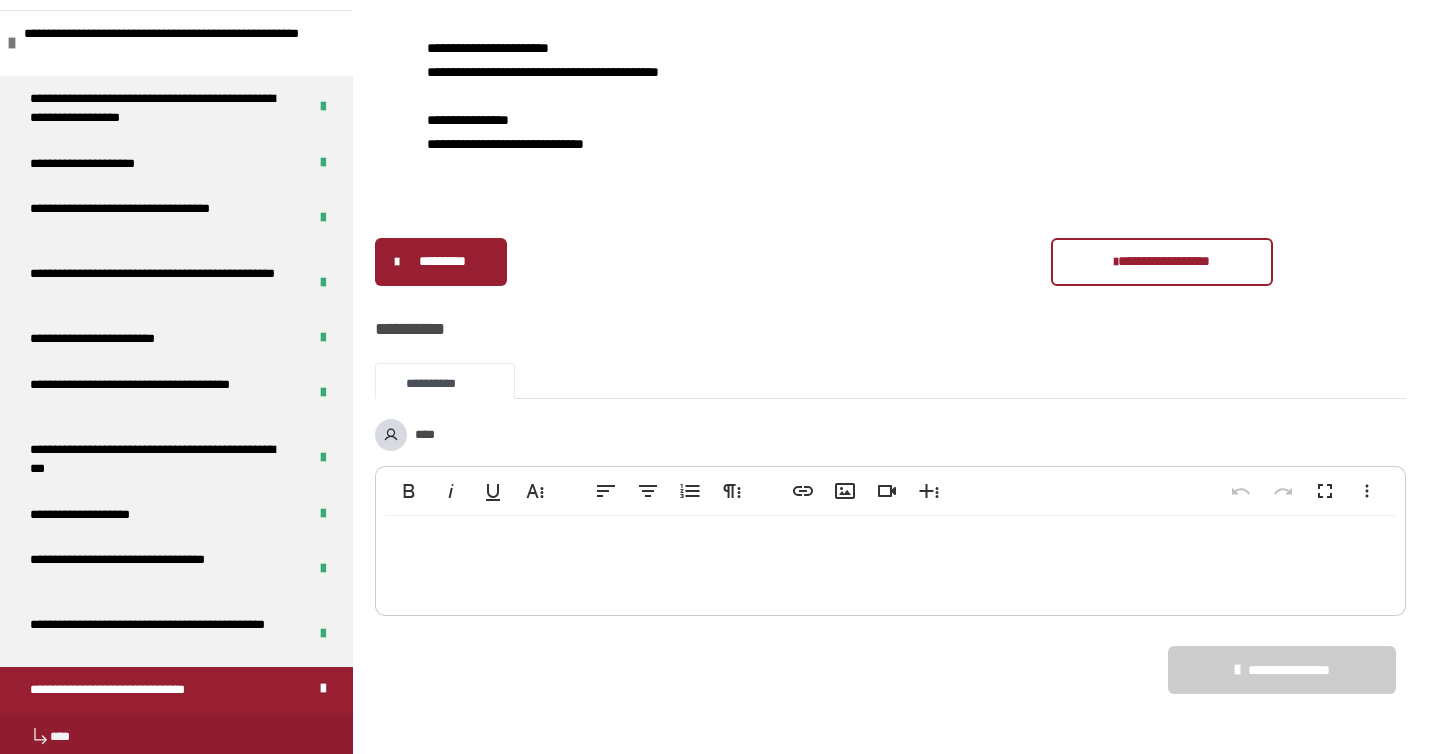 click at bounding box center [176, 418] 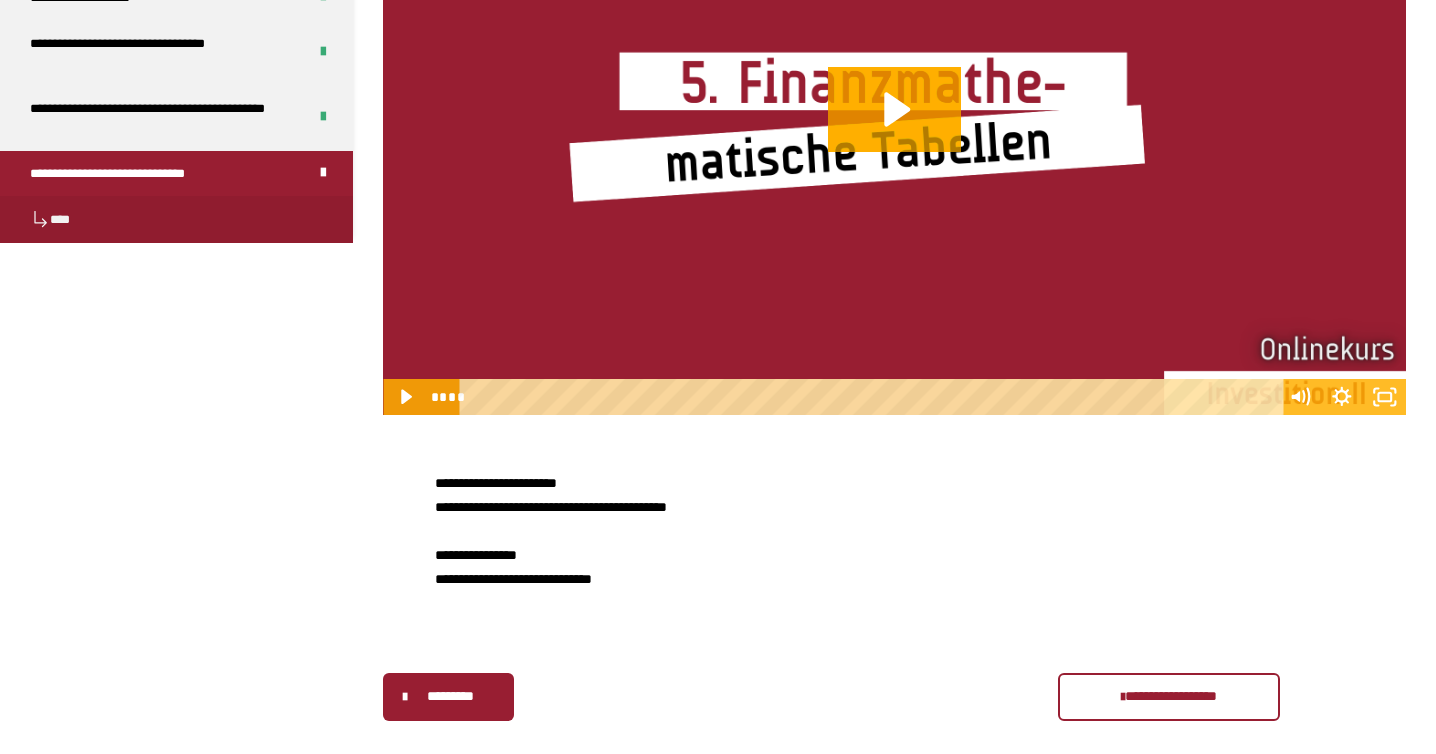 scroll, scrollTop: 0, scrollLeft: 0, axis: both 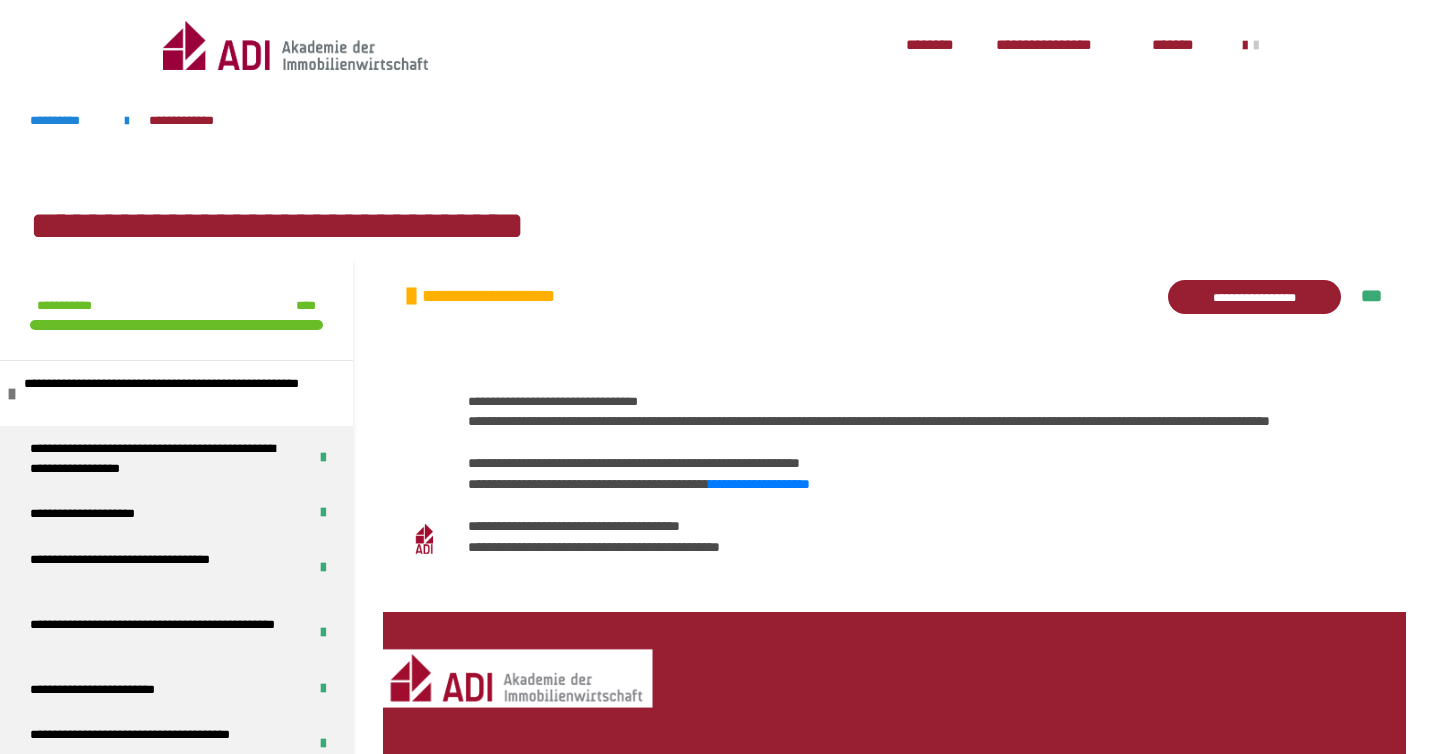 click on "**********" at bounding box center [1254, 297] 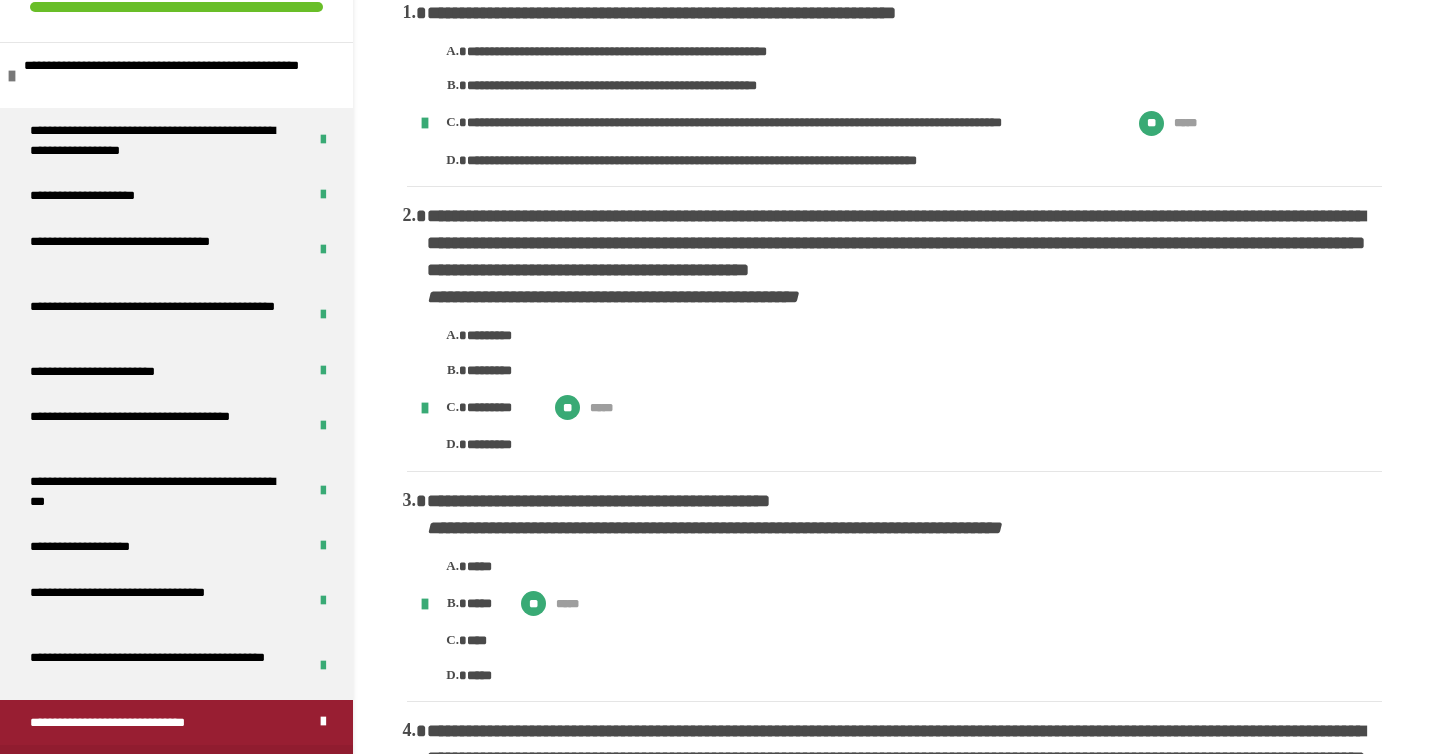 scroll, scrollTop: 0, scrollLeft: 0, axis: both 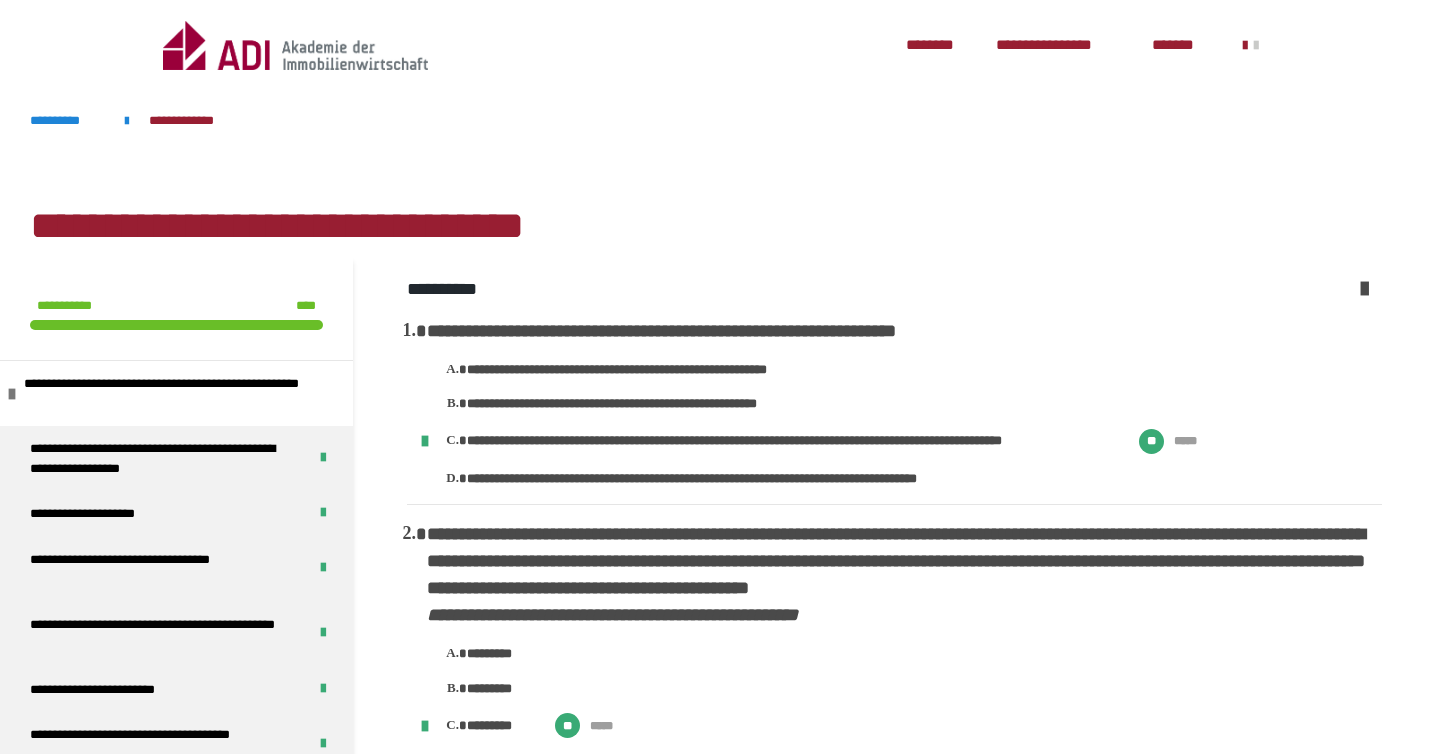 click on "**********" at bounding box center (718, 45) 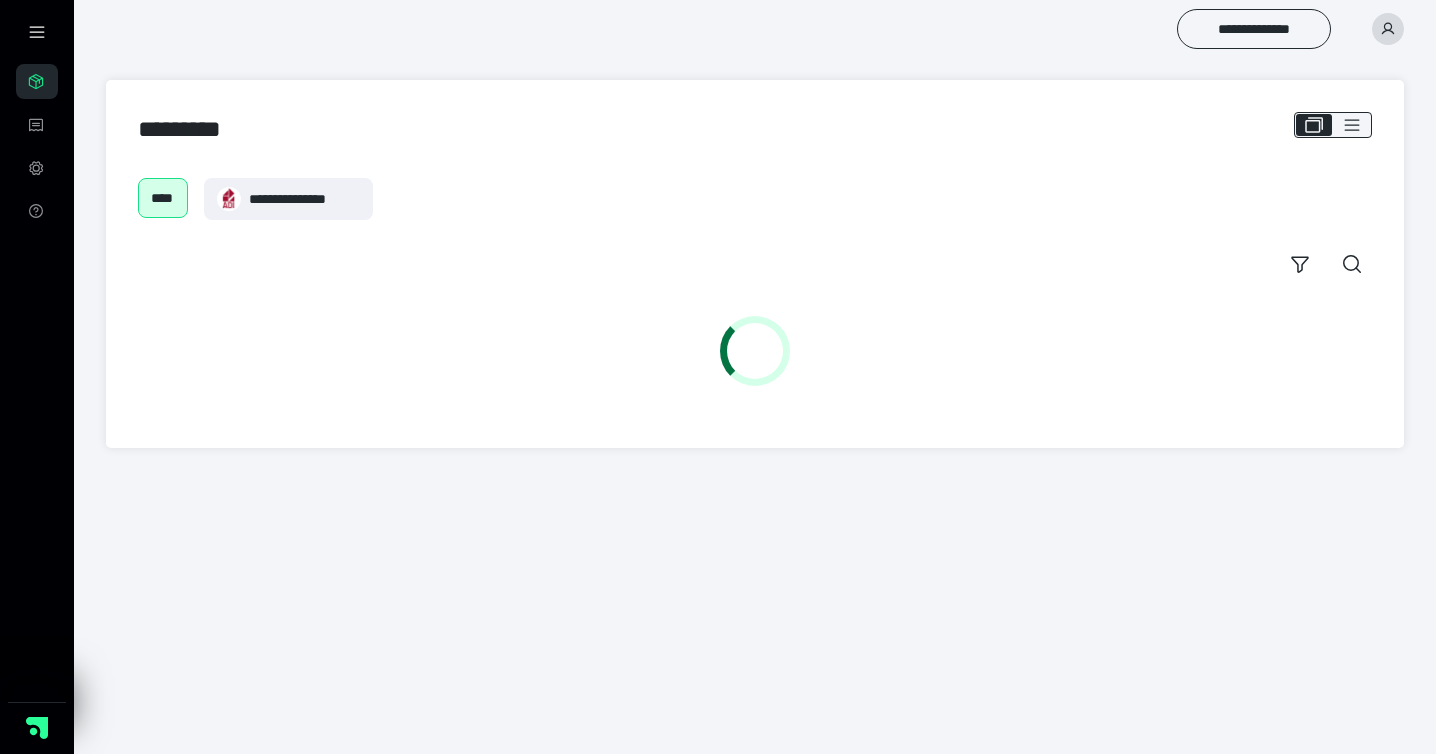 scroll, scrollTop: 0, scrollLeft: 0, axis: both 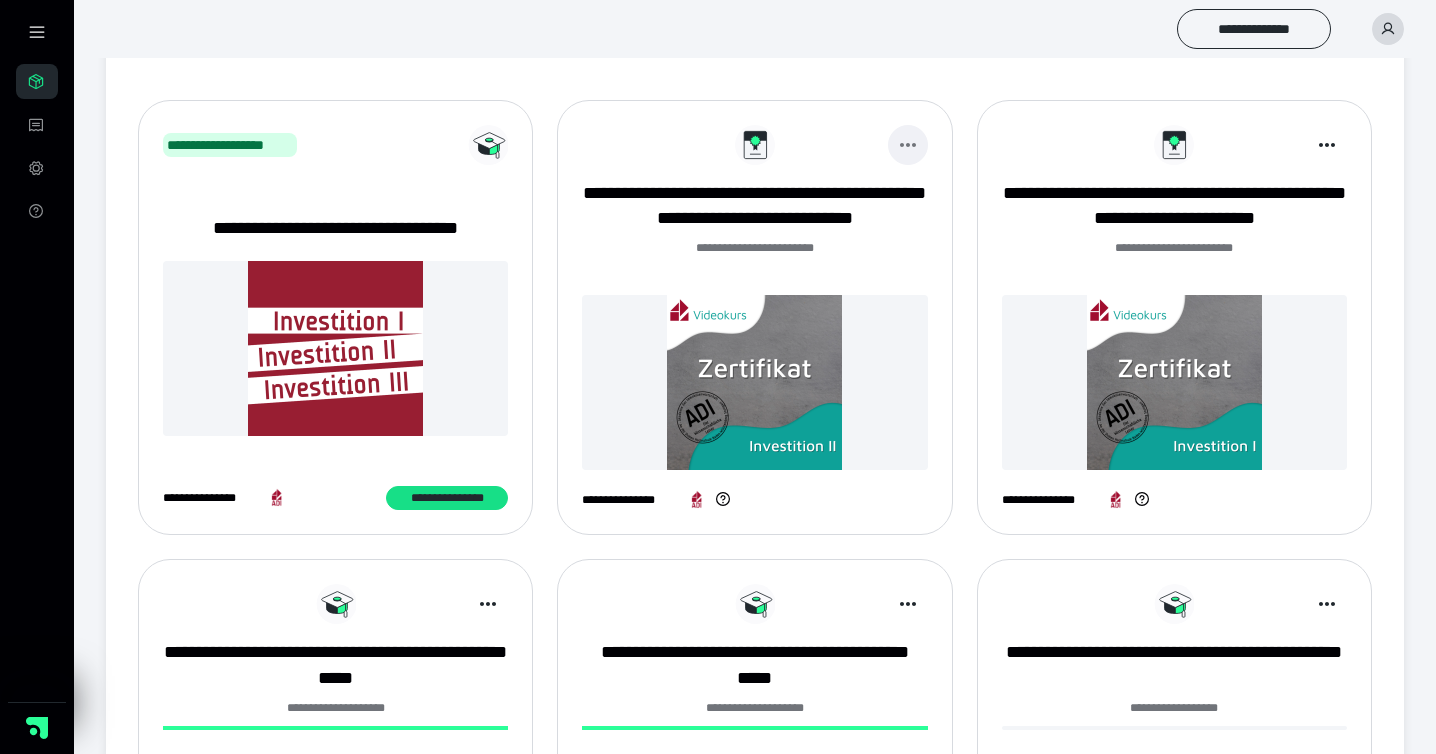 click 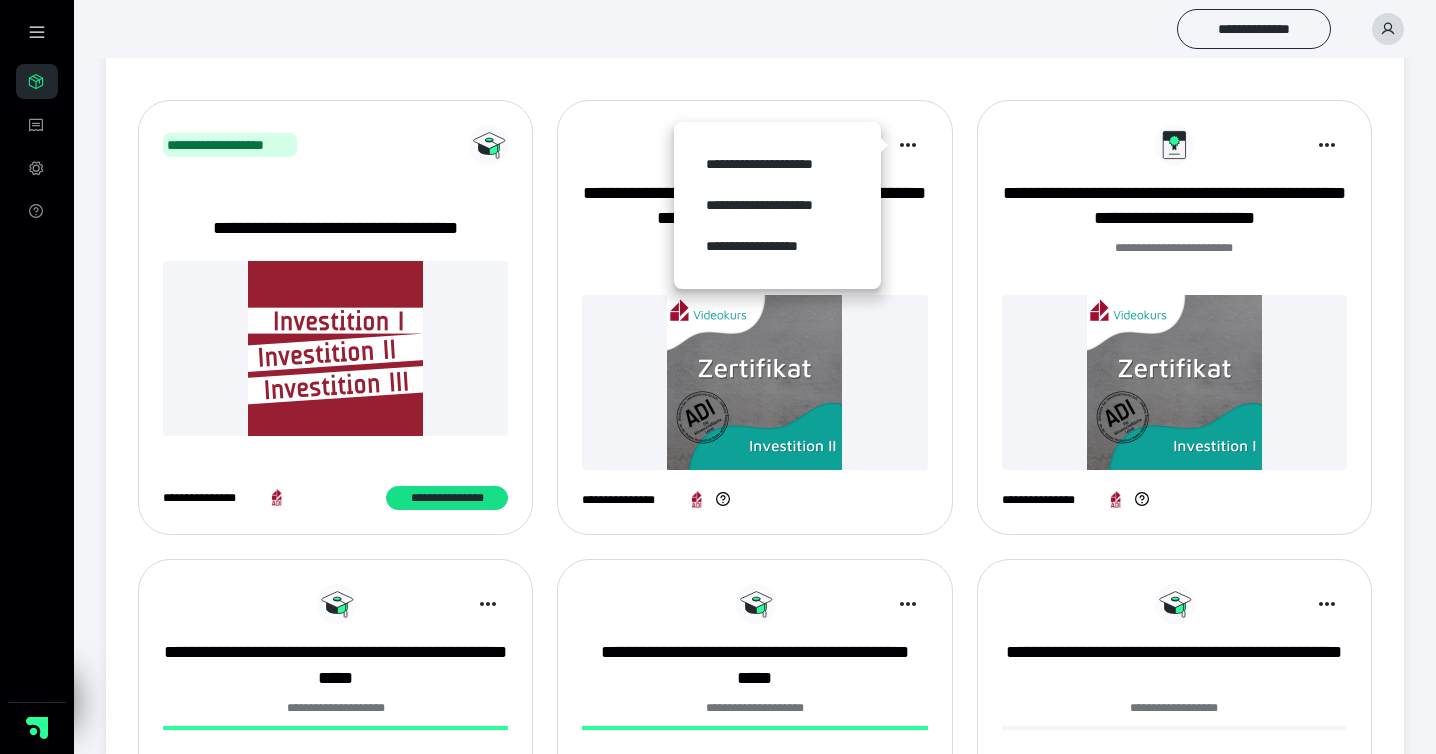 click on "**********" at bounding box center [754, 500] 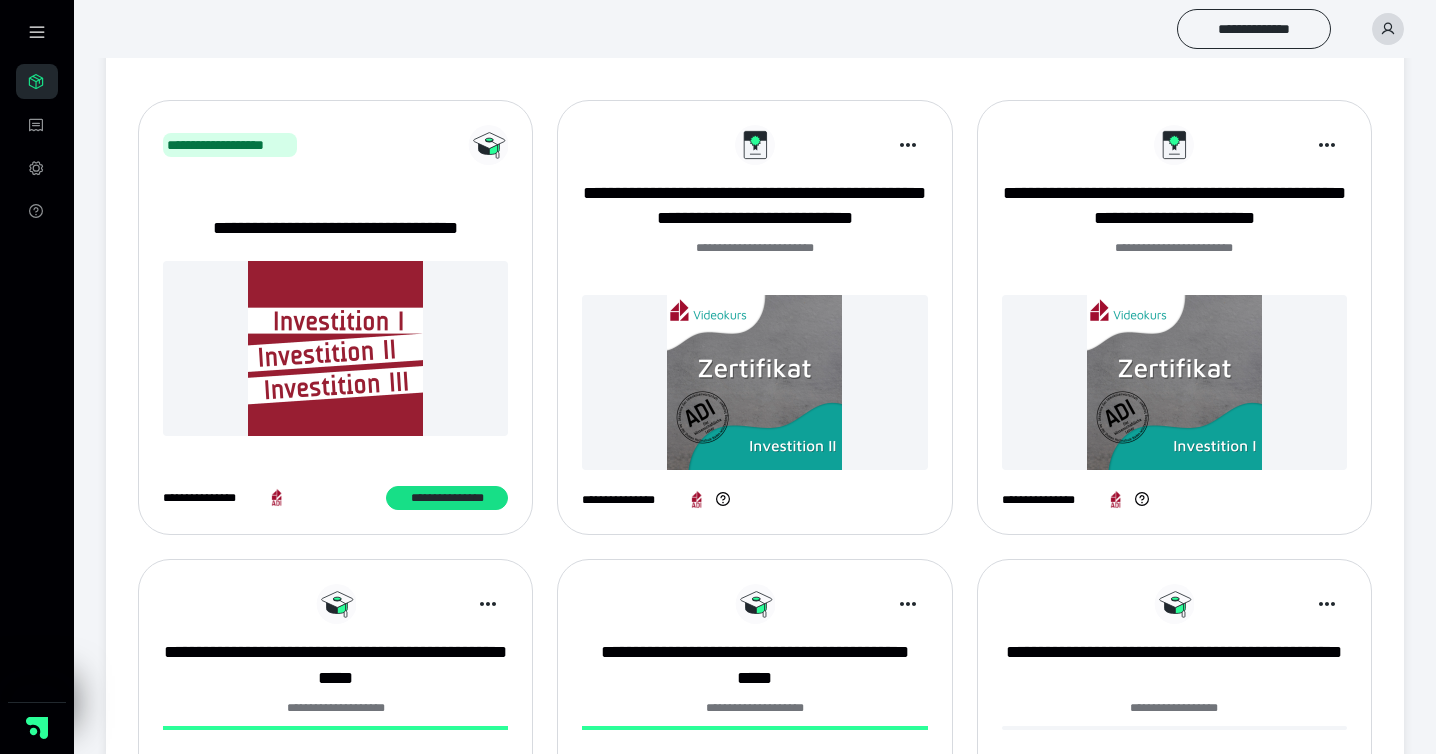 click at bounding box center [754, 382] 